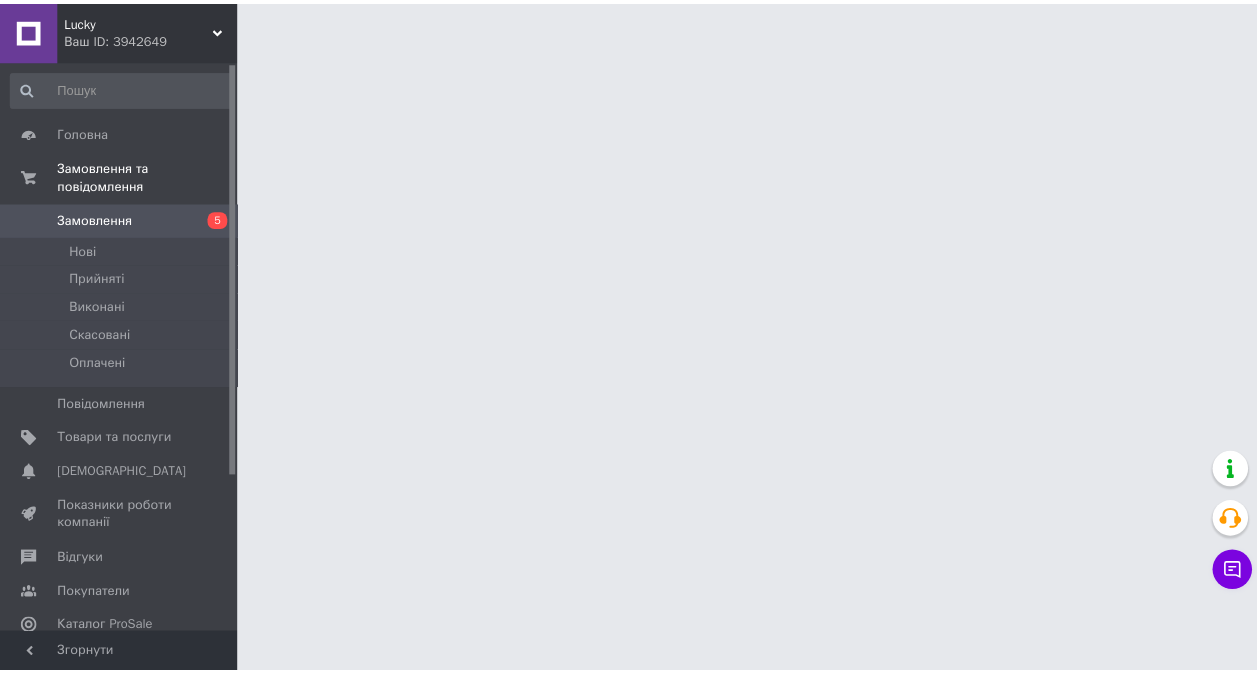 scroll, scrollTop: 0, scrollLeft: 0, axis: both 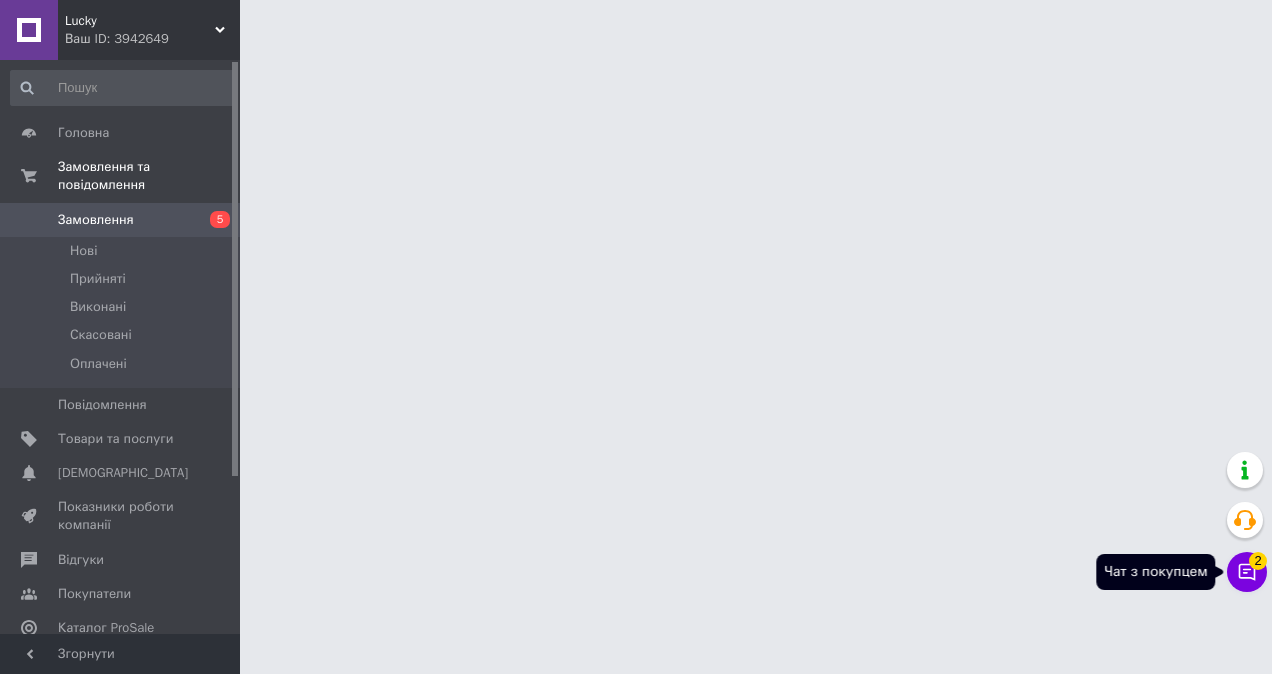 click 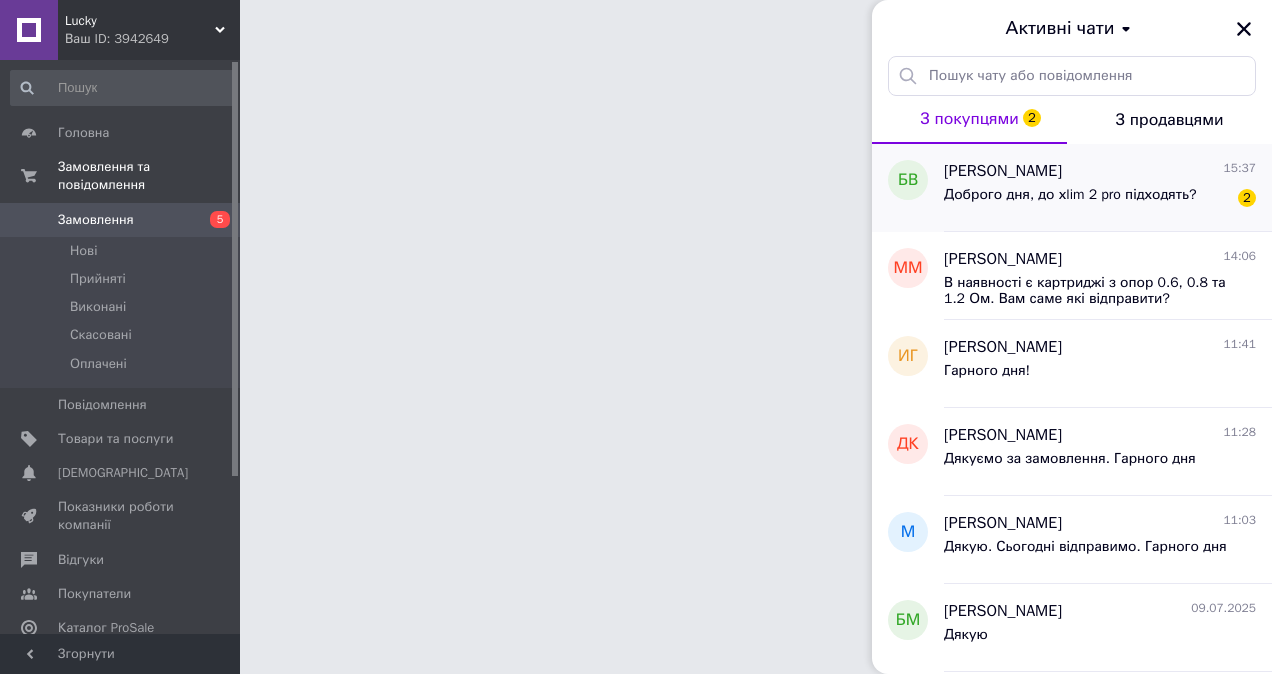 click on "Буряк Владислав 15:37" at bounding box center (1100, 171) 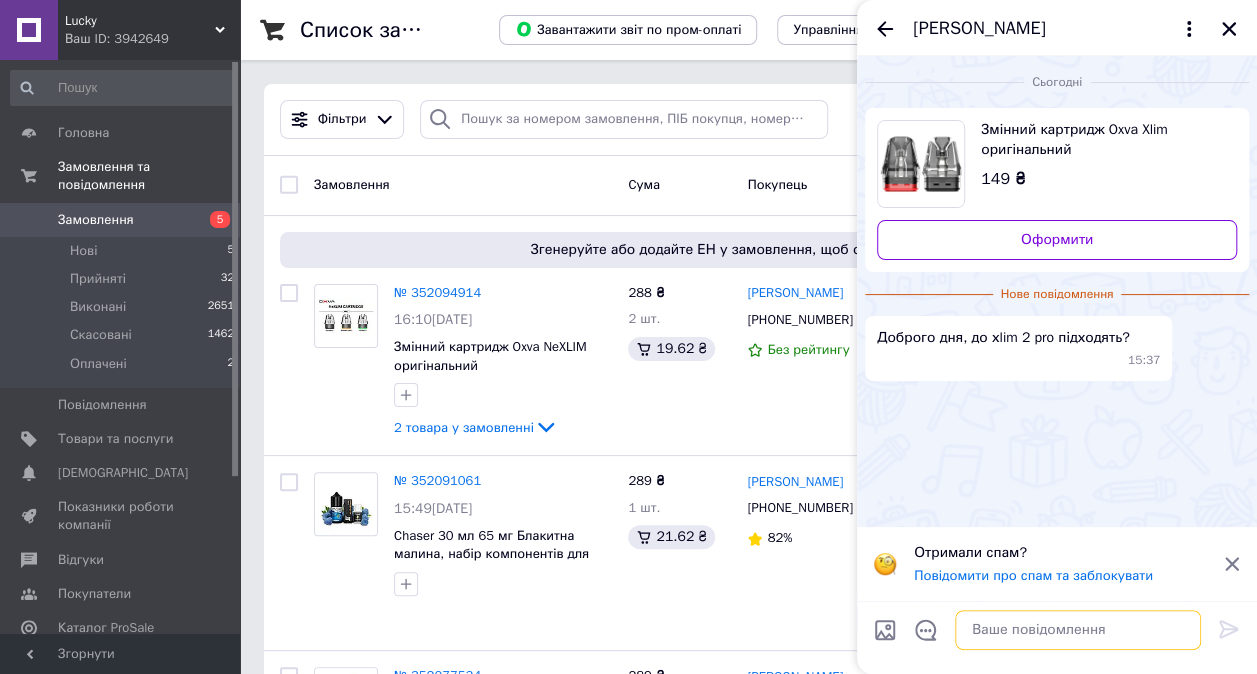 click at bounding box center [1078, 630] 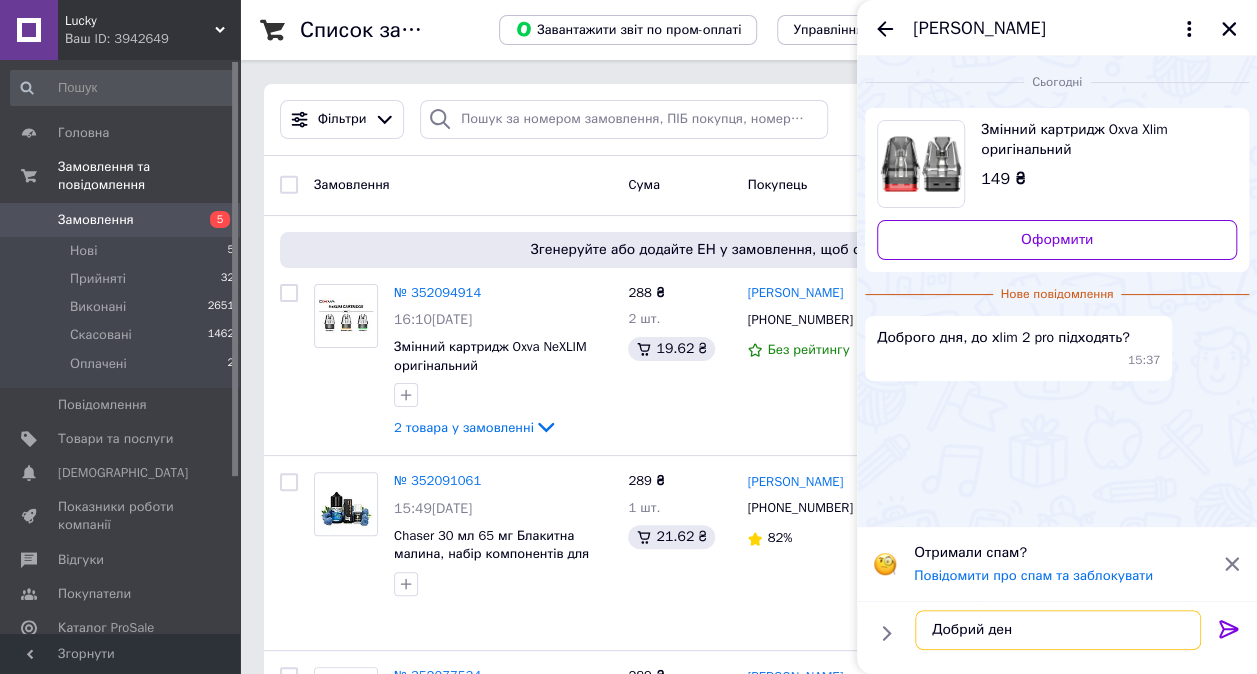 type on "Добрий день" 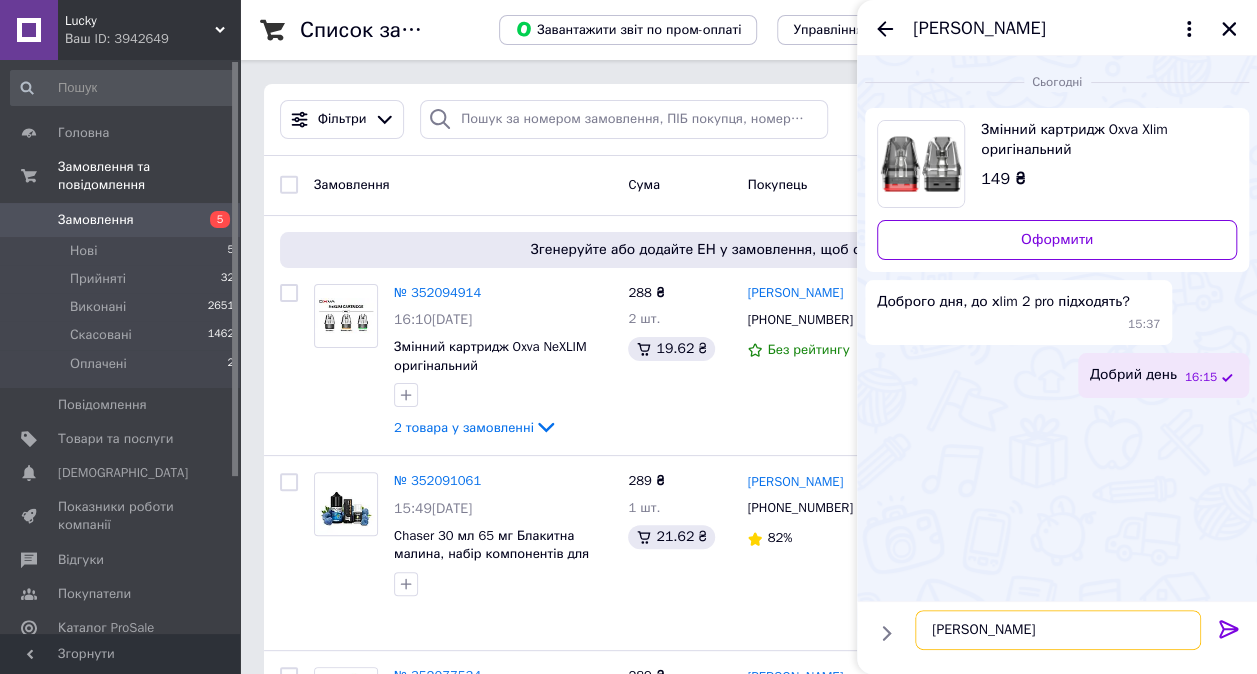 type on "Так" 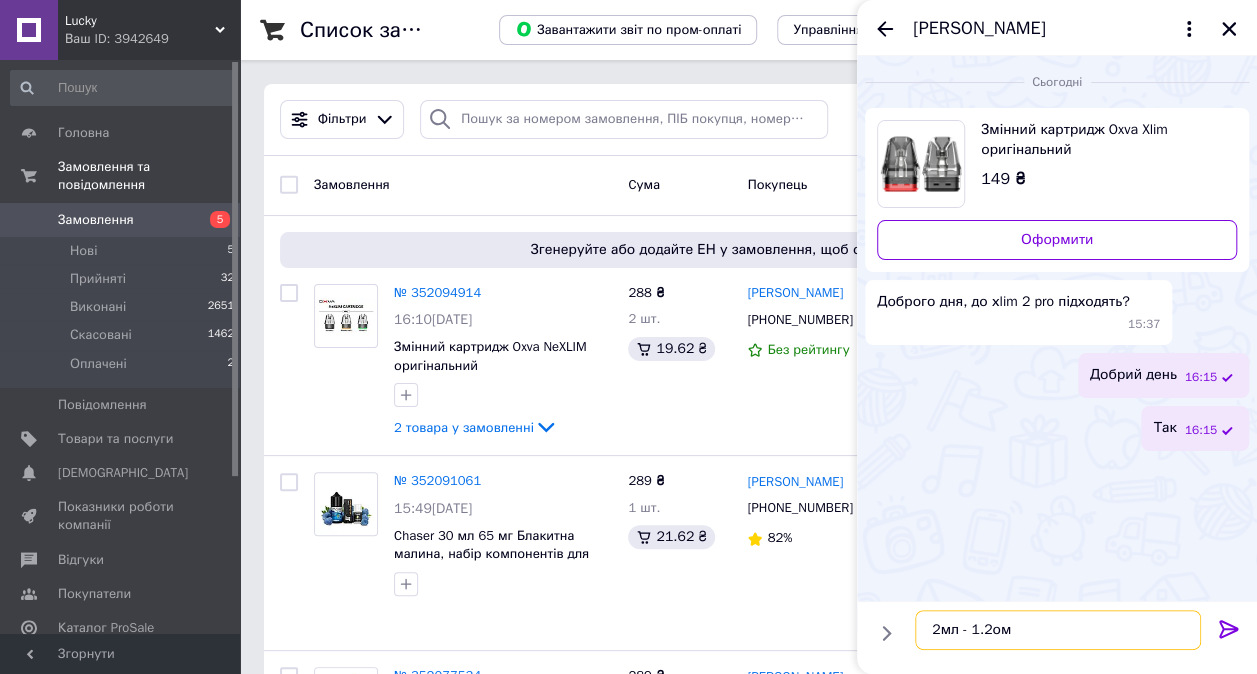 scroll, scrollTop: 12, scrollLeft: 0, axis: vertical 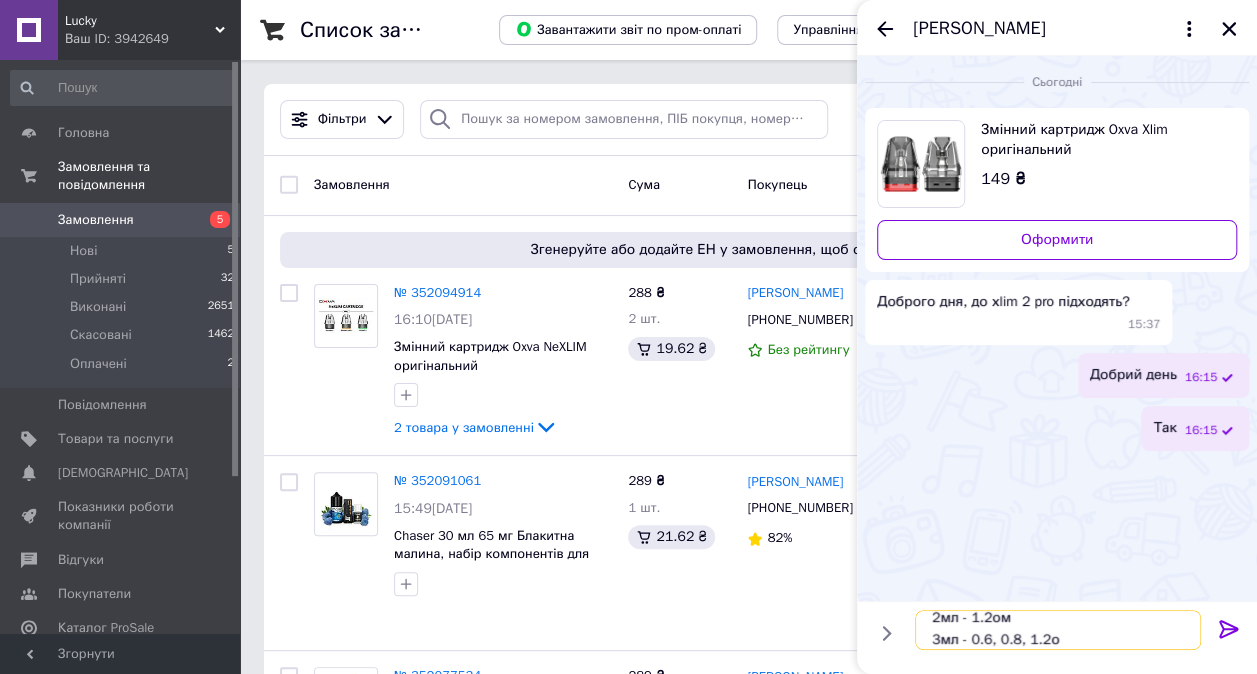 type on "2мл - 1.2ом
3мл - 0.6, 0.8, 1.2ом" 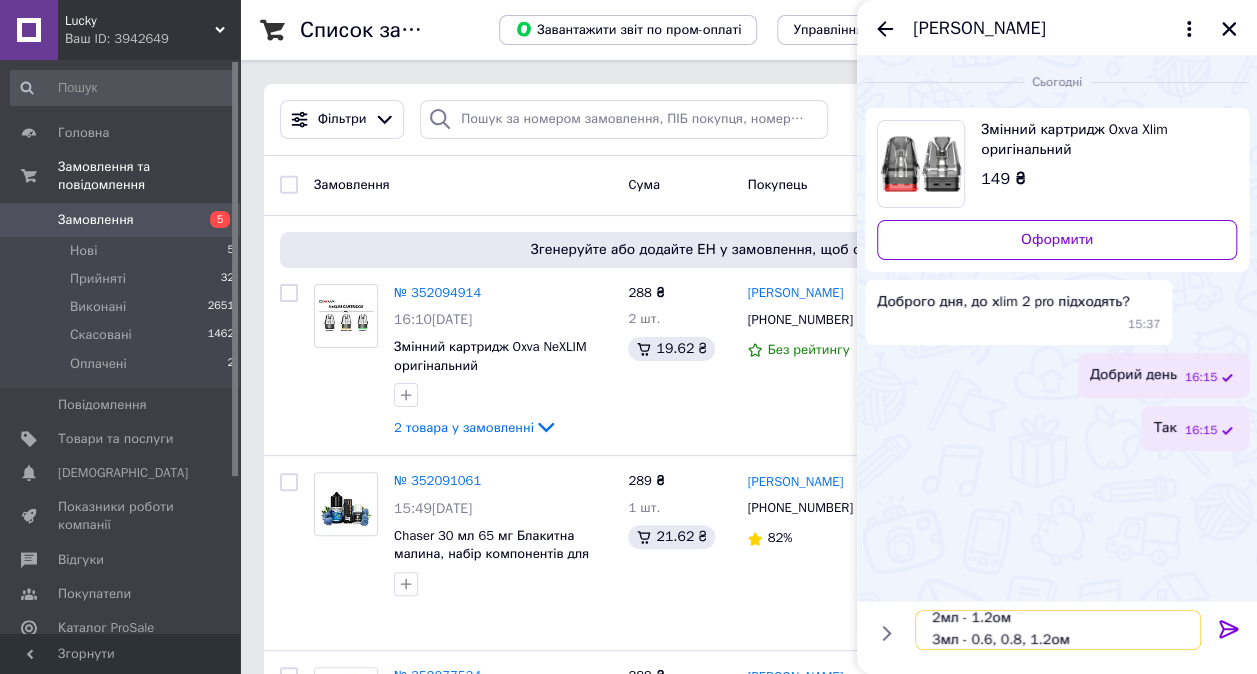 type 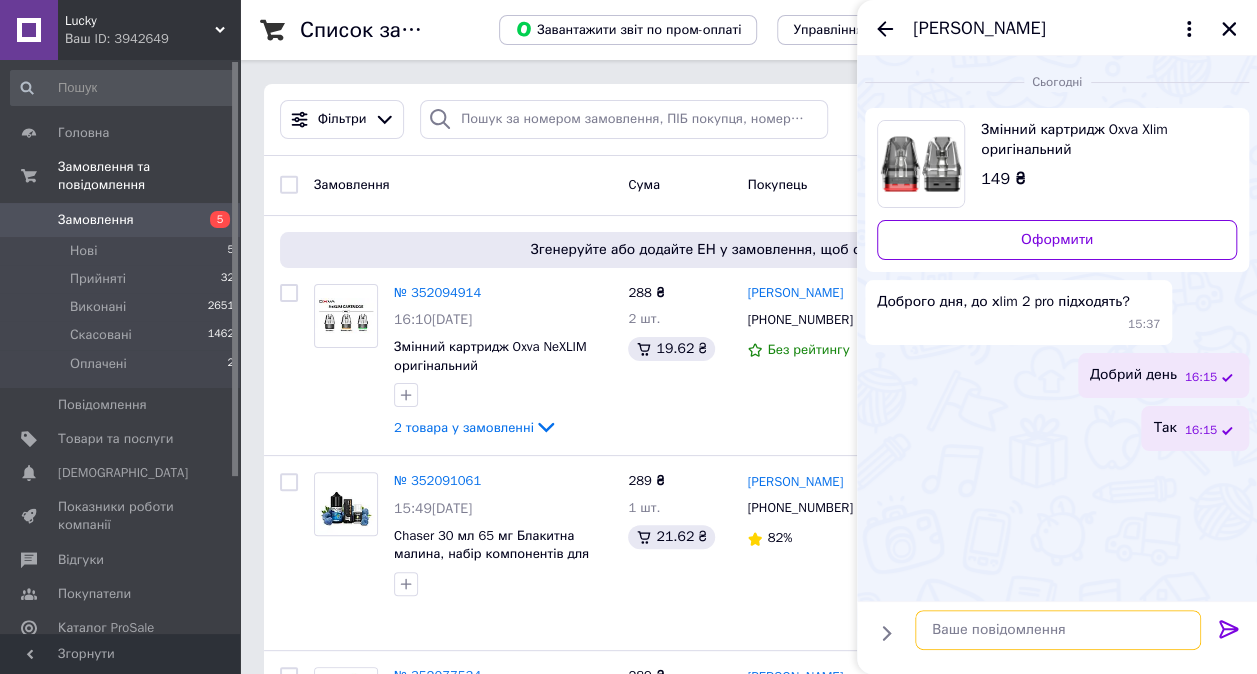 scroll, scrollTop: 0, scrollLeft: 0, axis: both 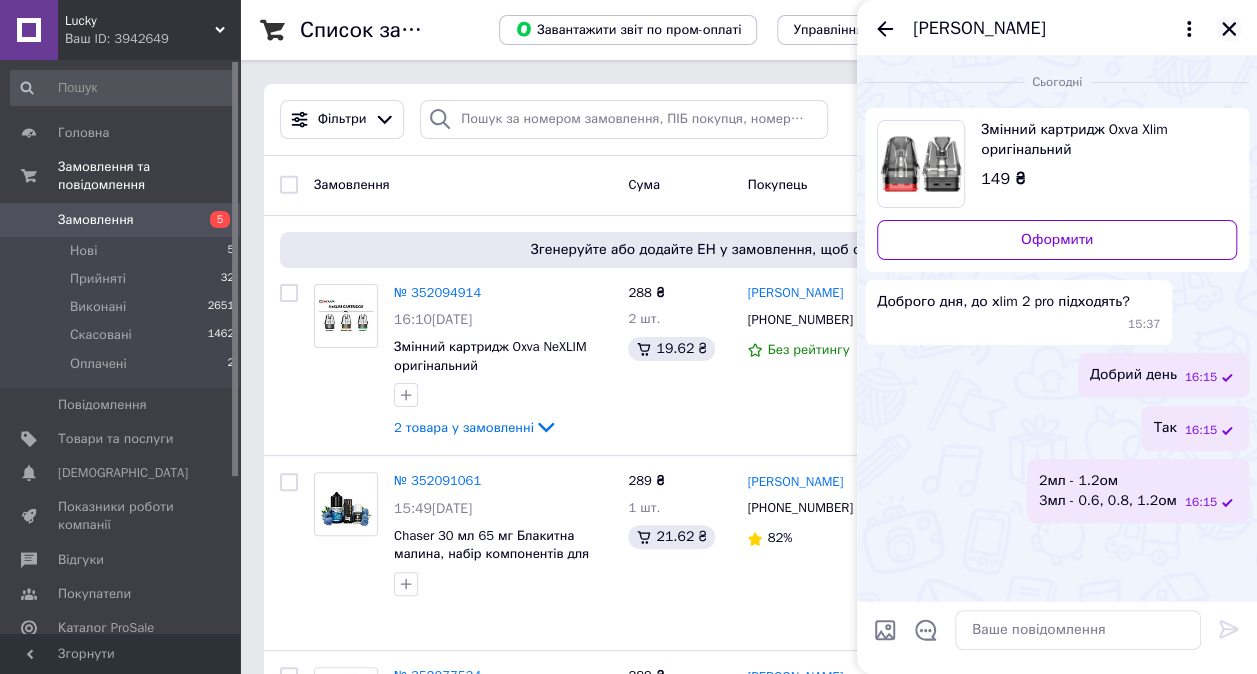 click 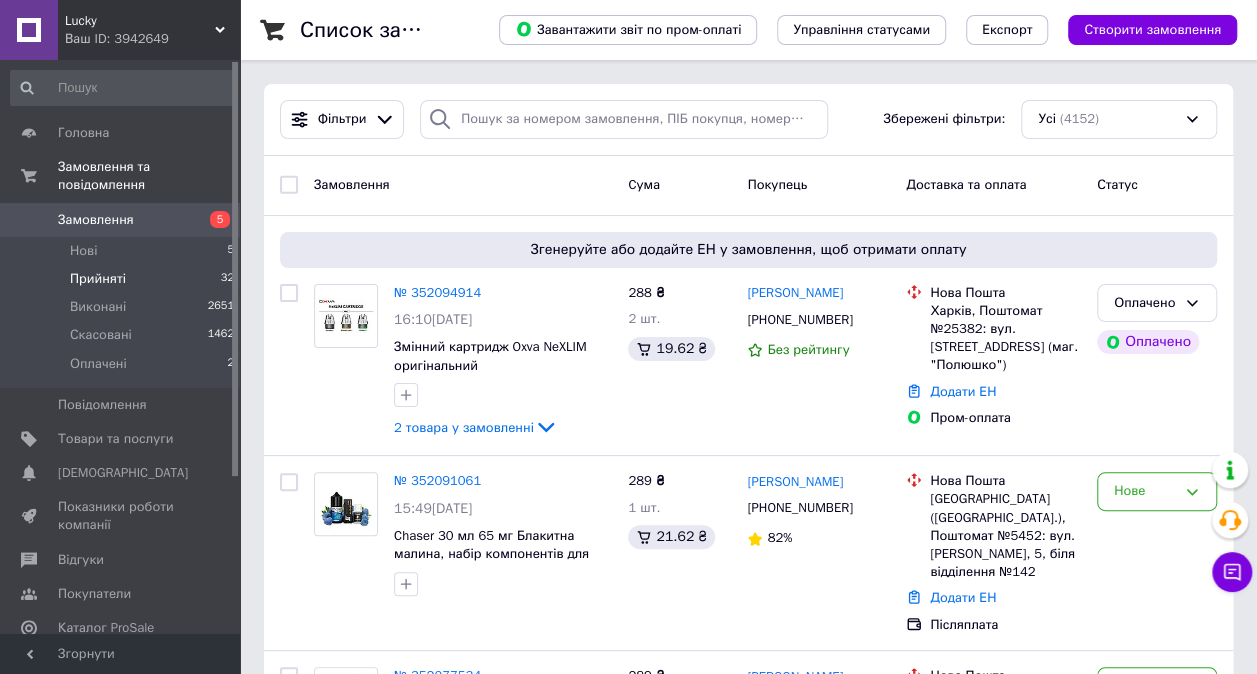 click on "Прийняті" at bounding box center [98, 279] 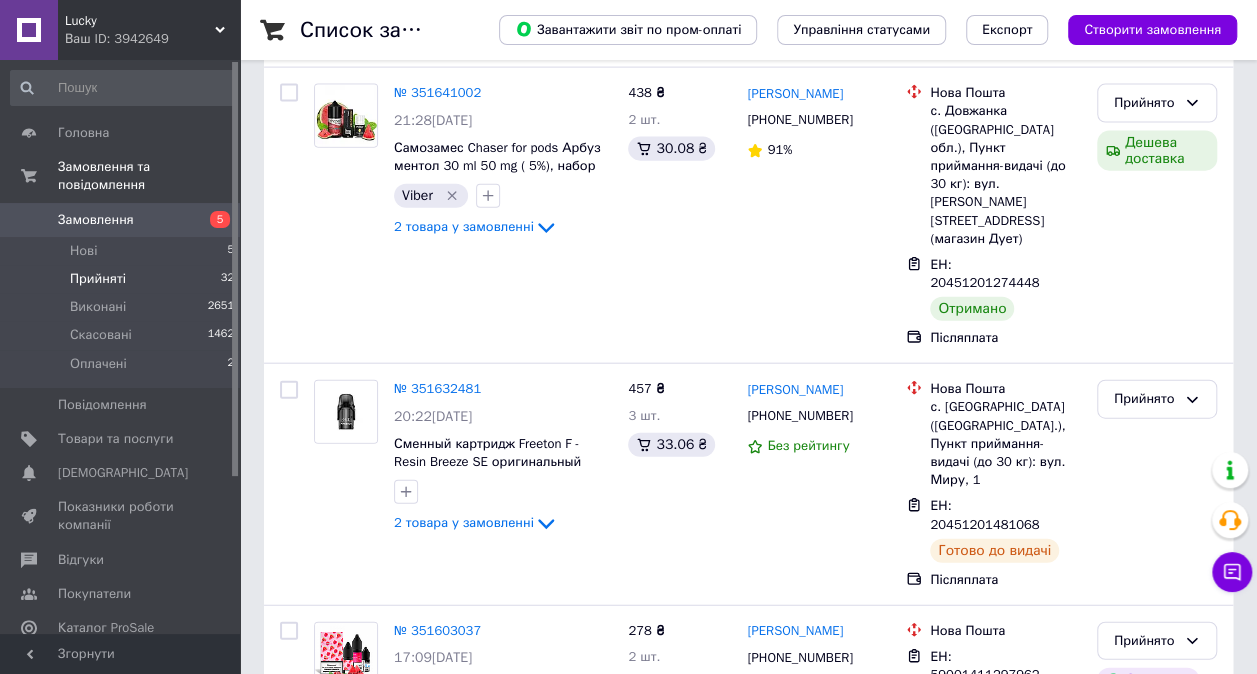 scroll, scrollTop: 6523, scrollLeft: 0, axis: vertical 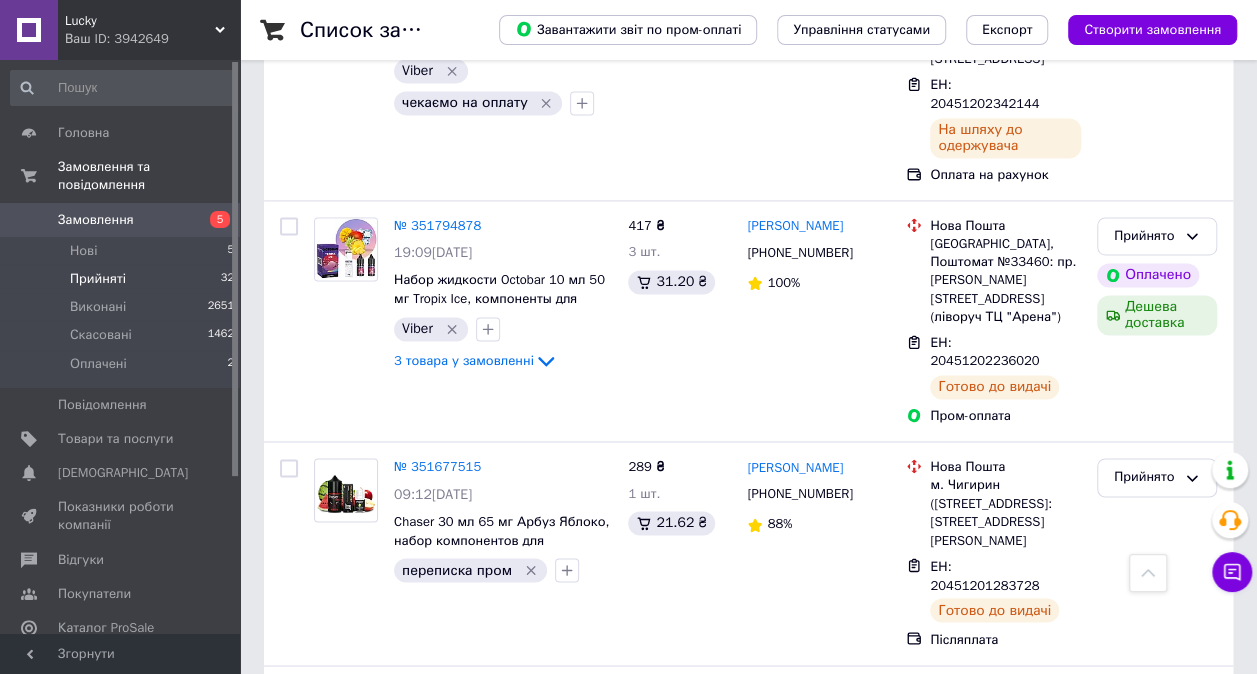 click on "Прийнято" at bounding box center [1145, 960] 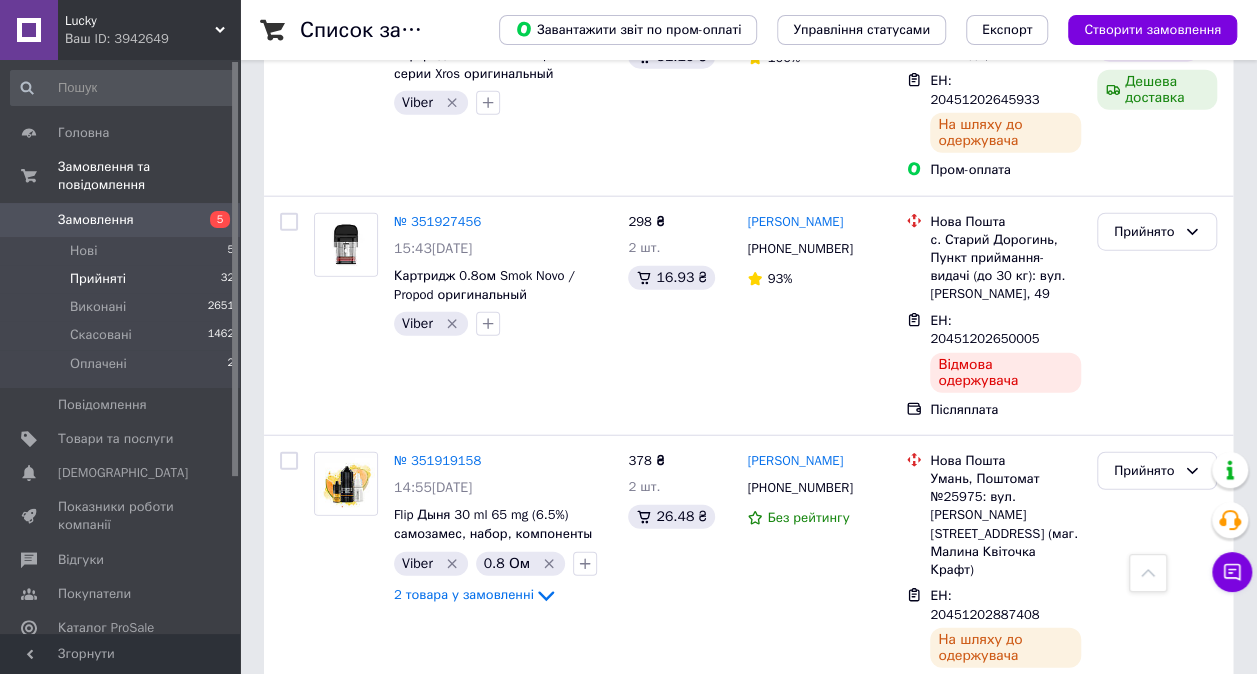 scroll, scrollTop: 2123, scrollLeft: 0, axis: vertical 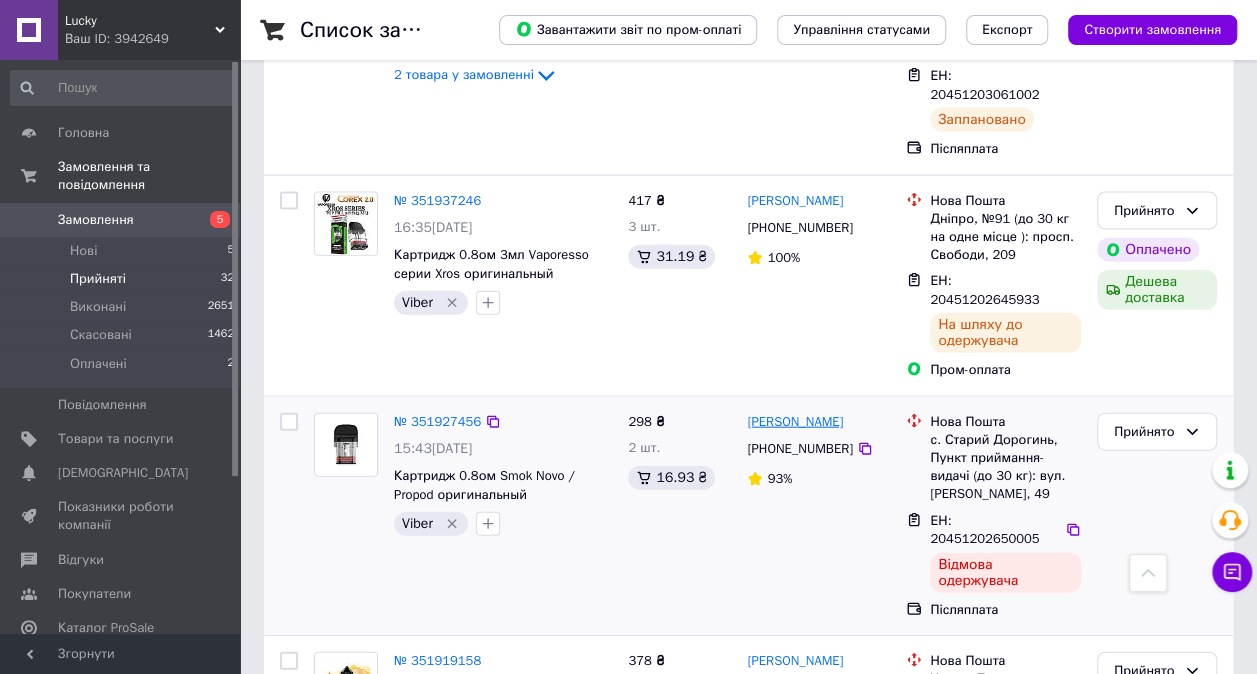 click on "Віктор Марчук" at bounding box center (795, 422) 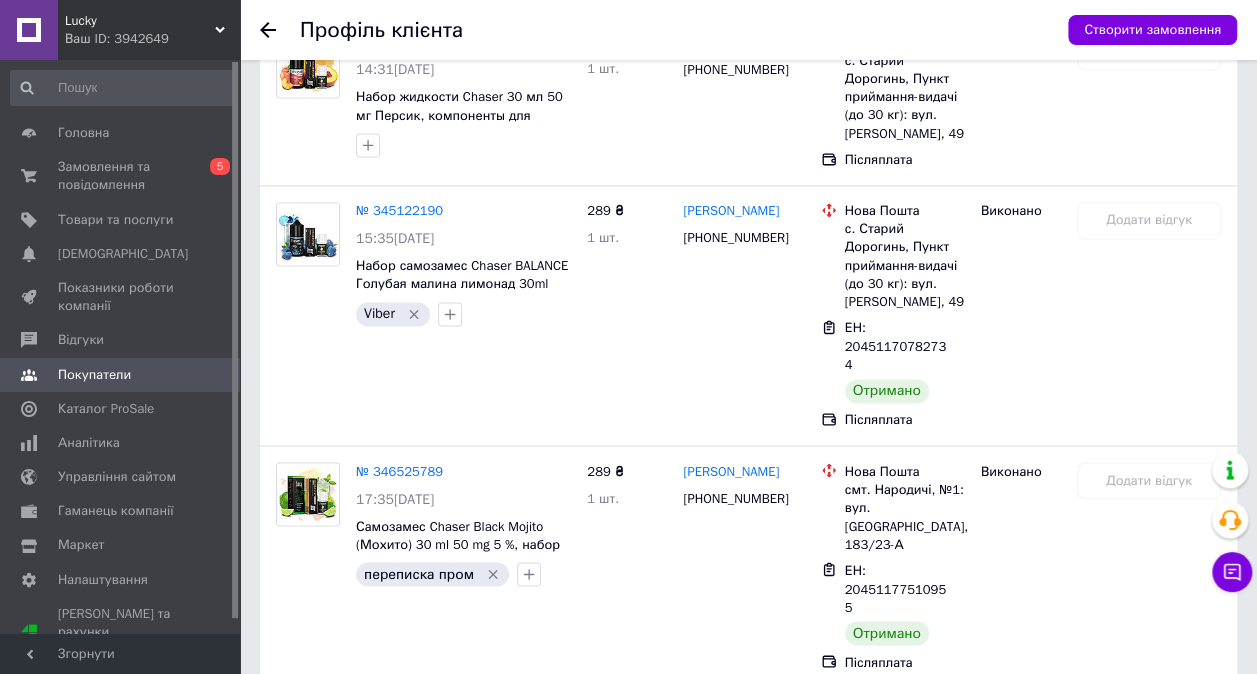 scroll, scrollTop: 1580, scrollLeft: 0, axis: vertical 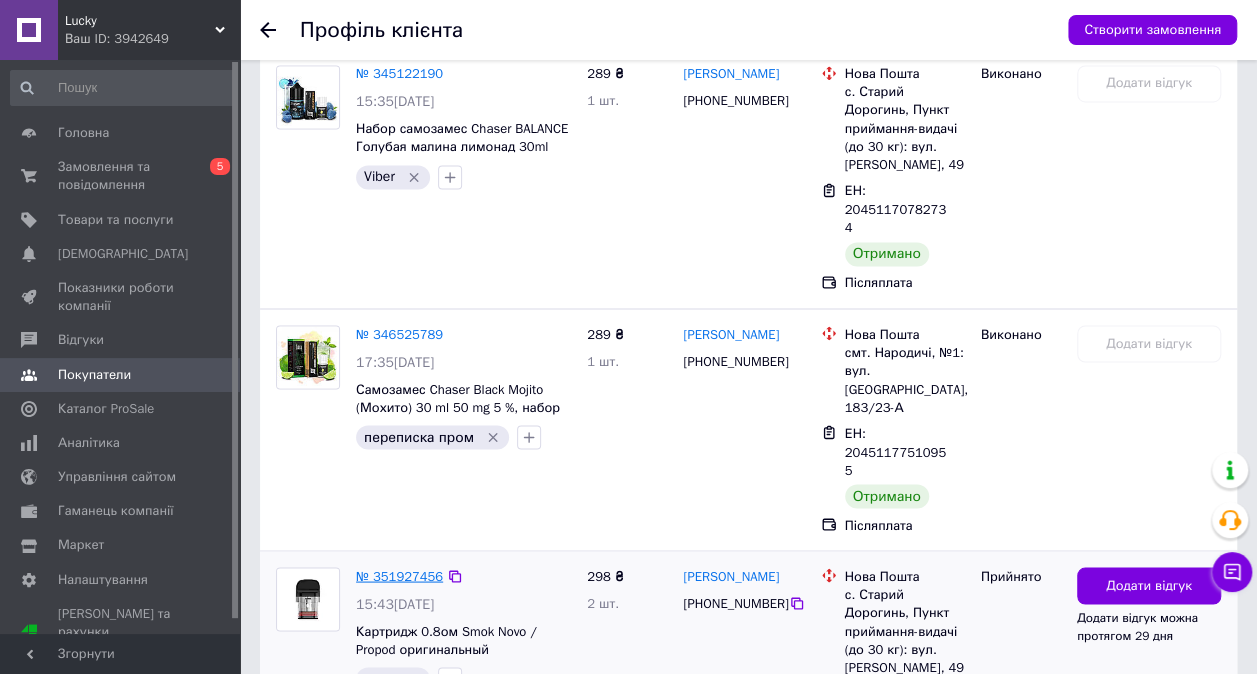 click on "№ 351927456" at bounding box center [399, 575] 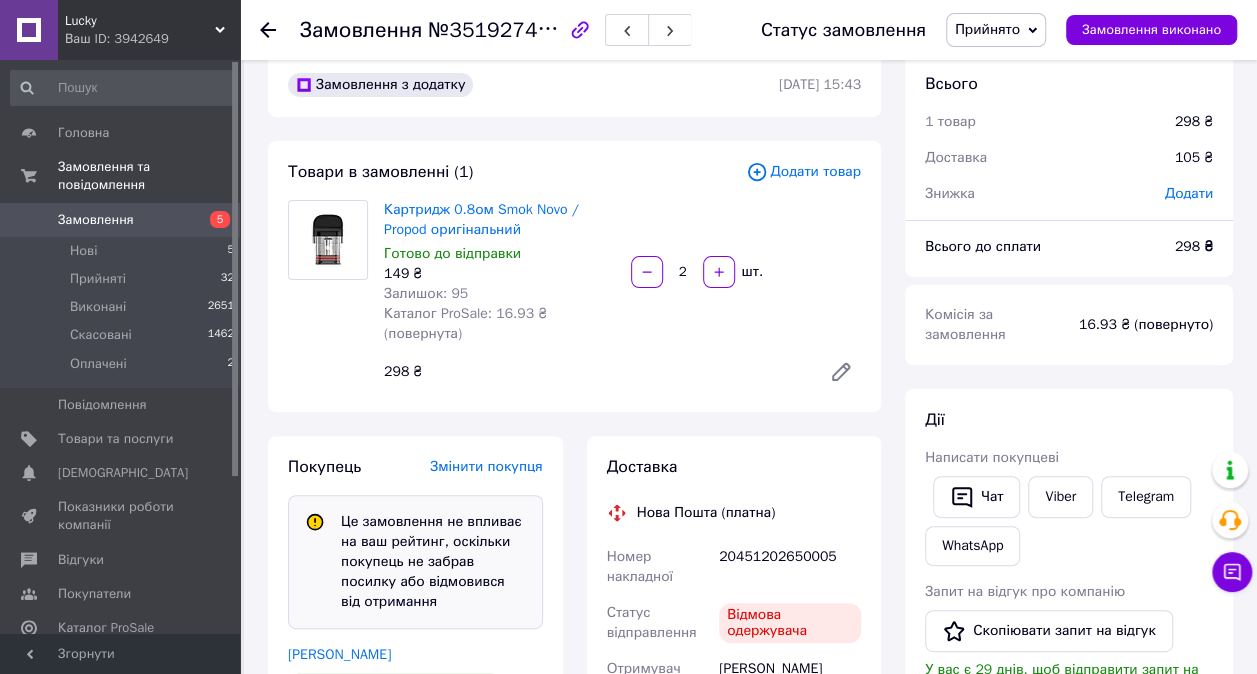 scroll, scrollTop: 46, scrollLeft: 0, axis: vertical 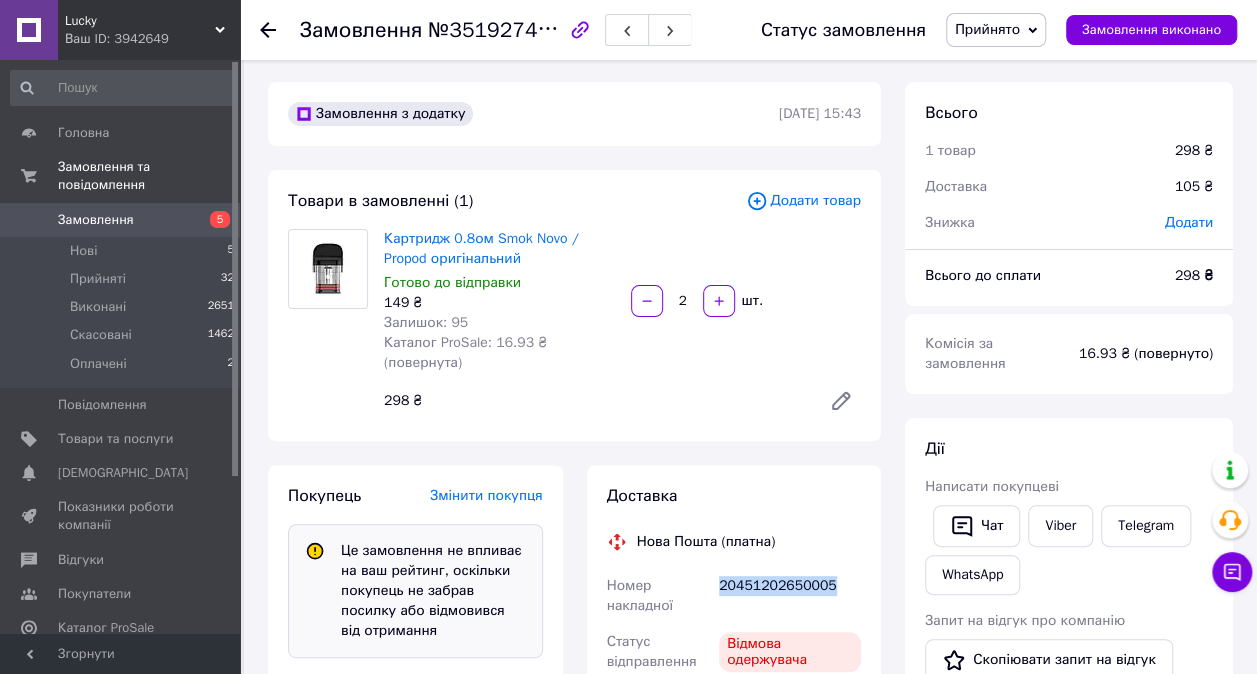 drag, startPoint x: 738, startPoint y: 565, endPoint x: 839, endPoint y: 564, distance: 101.00495 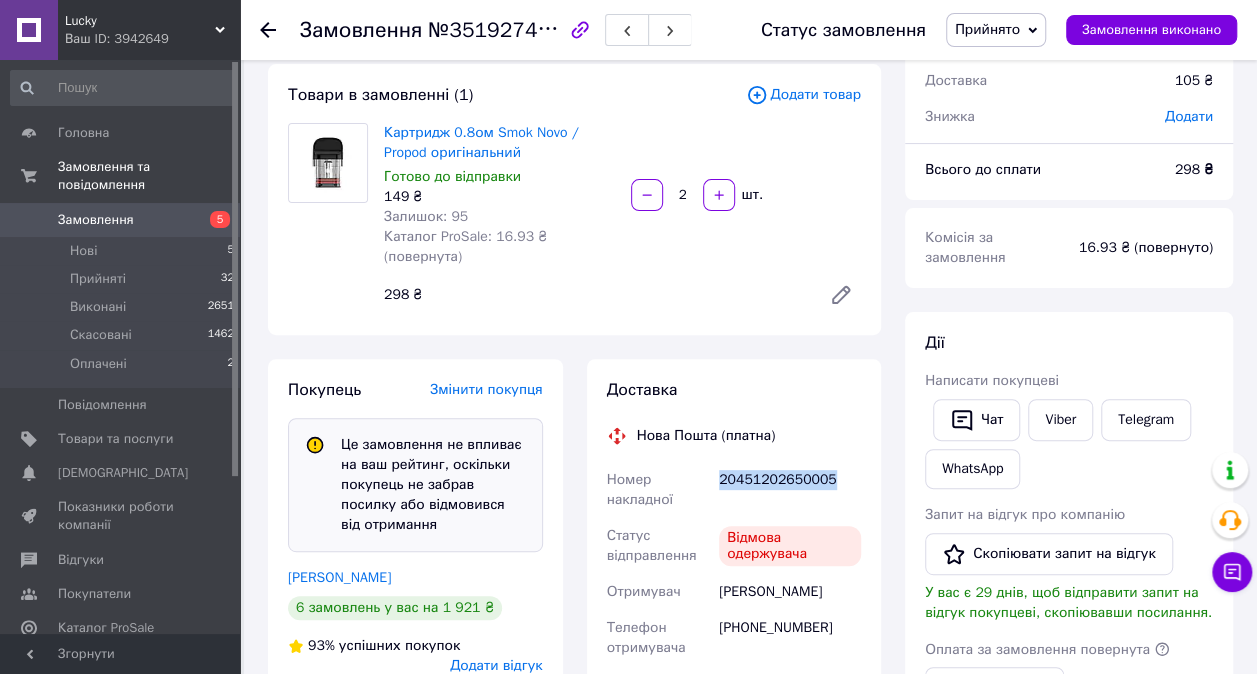 scroll, scrollTop: 346, scrollLeft: 0, axis: vertical 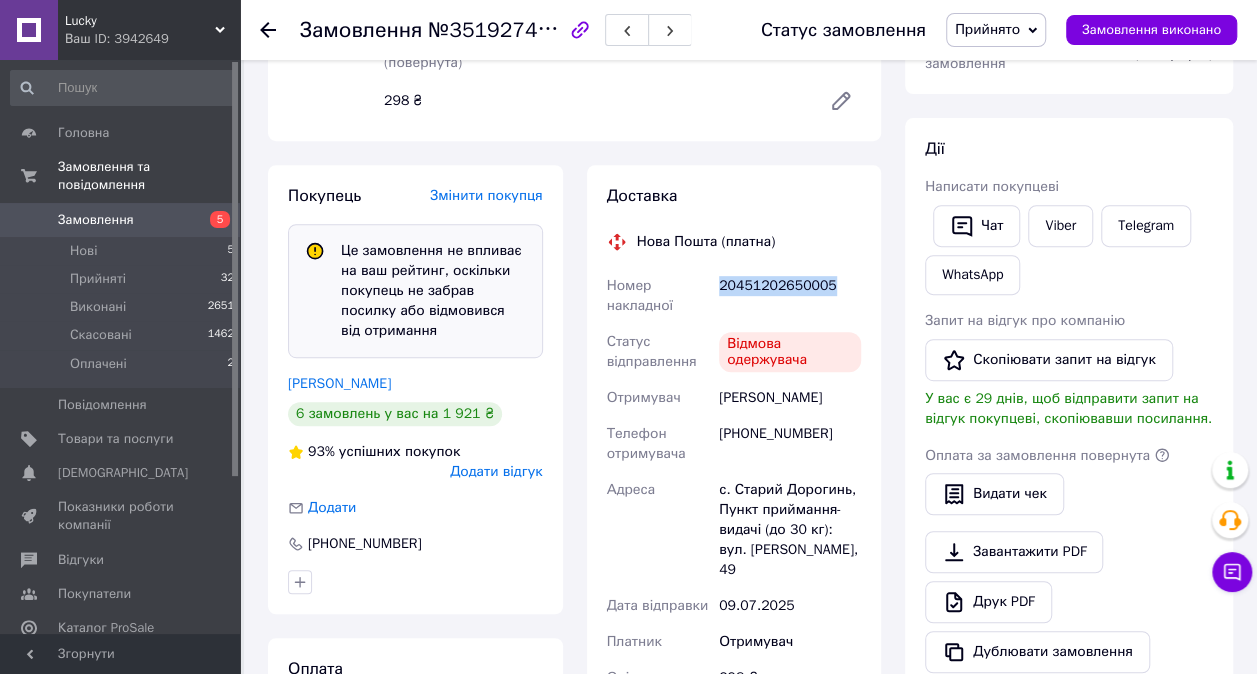 click on "20451202650005" at bounding box center [790, 296] 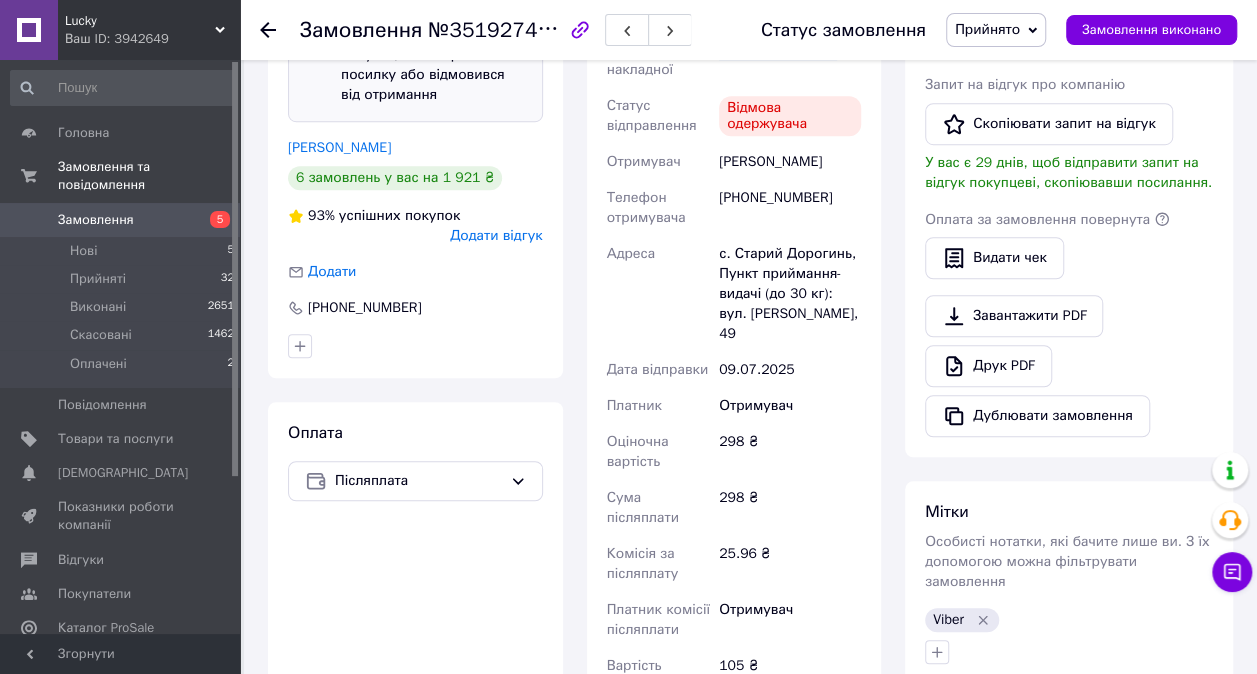 scroll, scrollTop: 446, scrollLeft: 0, axis: vertical 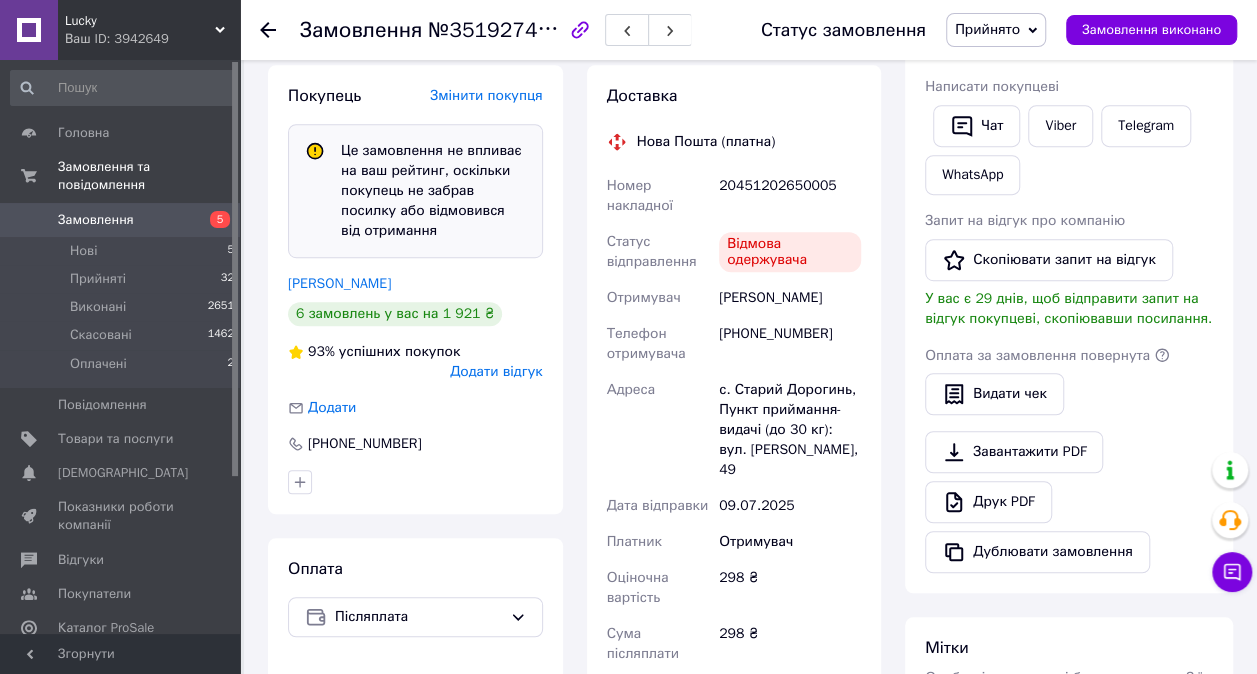 click on "Нова Пошта (платна)" at bounding box center [734, 142] 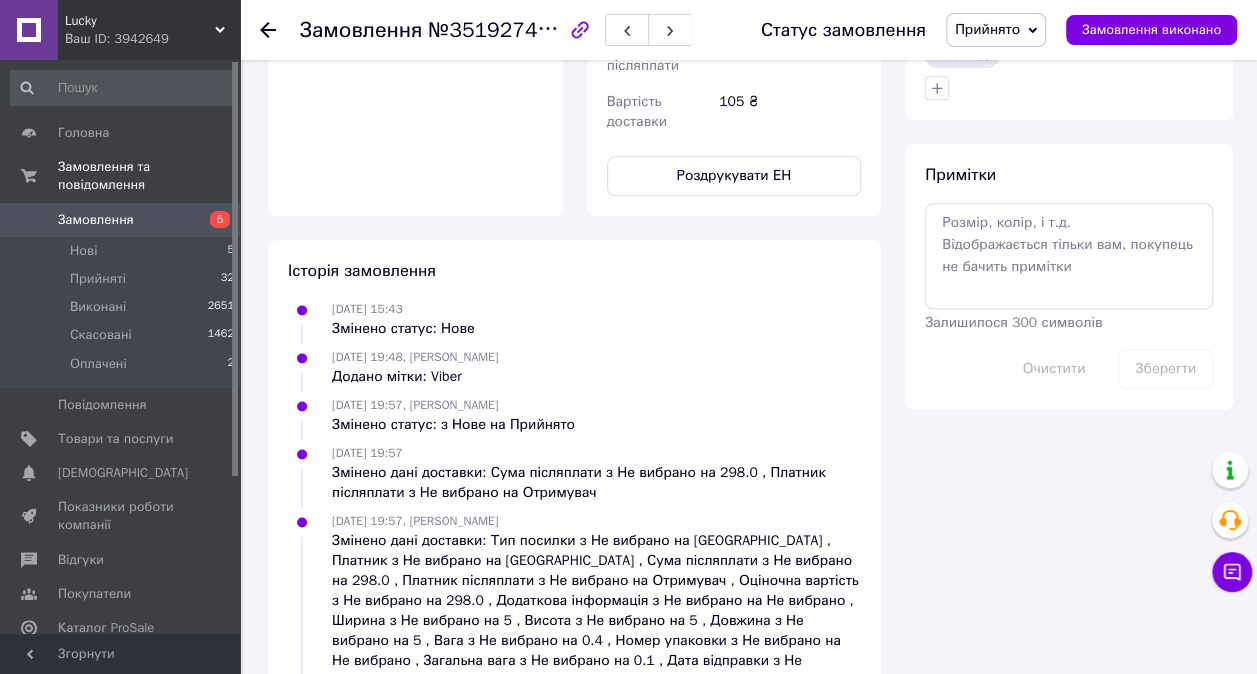 scroll, scrollTop: 1246, scrollLeft: 0, axis: vertical 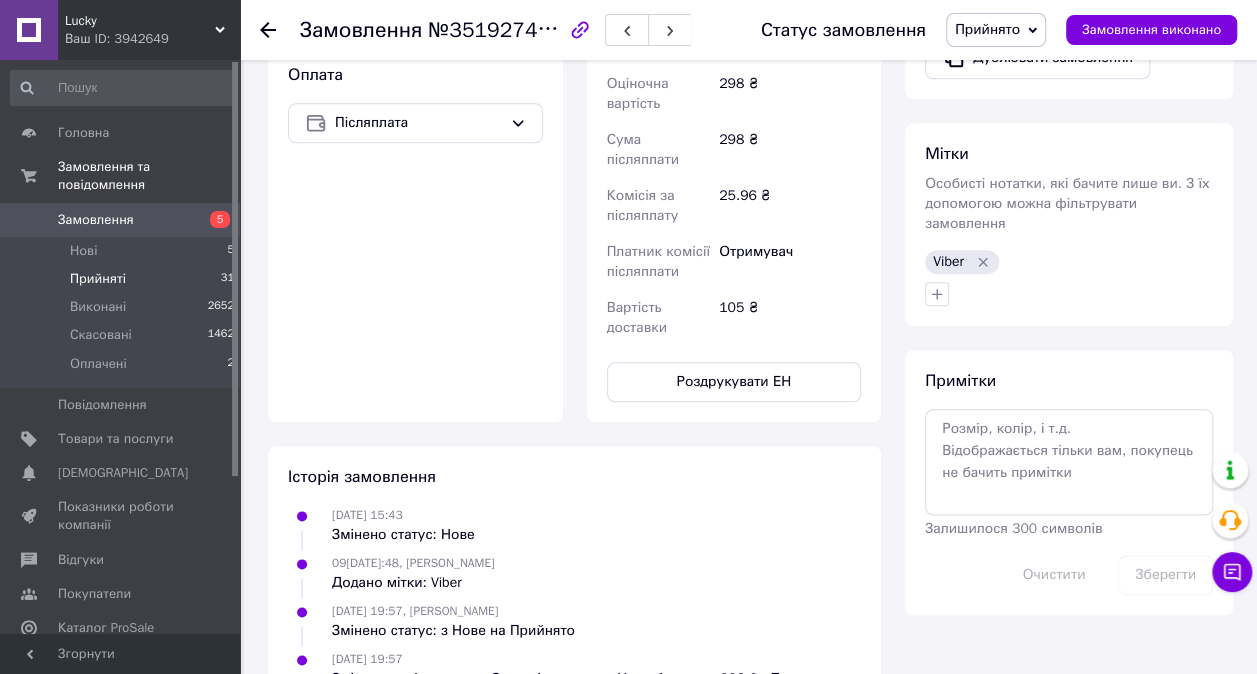 click on "Прийняті" at bounding box center [98, 279] 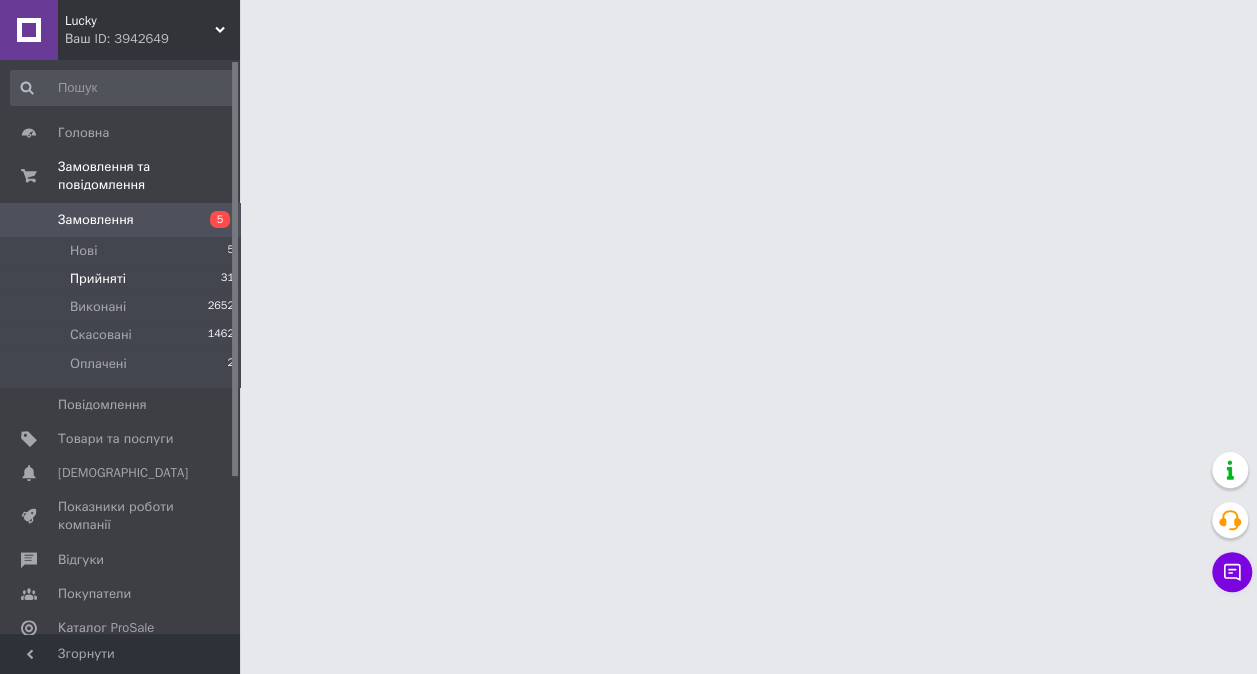 scroll, scrollTop: 0, scrollLeft: 0, axis: both 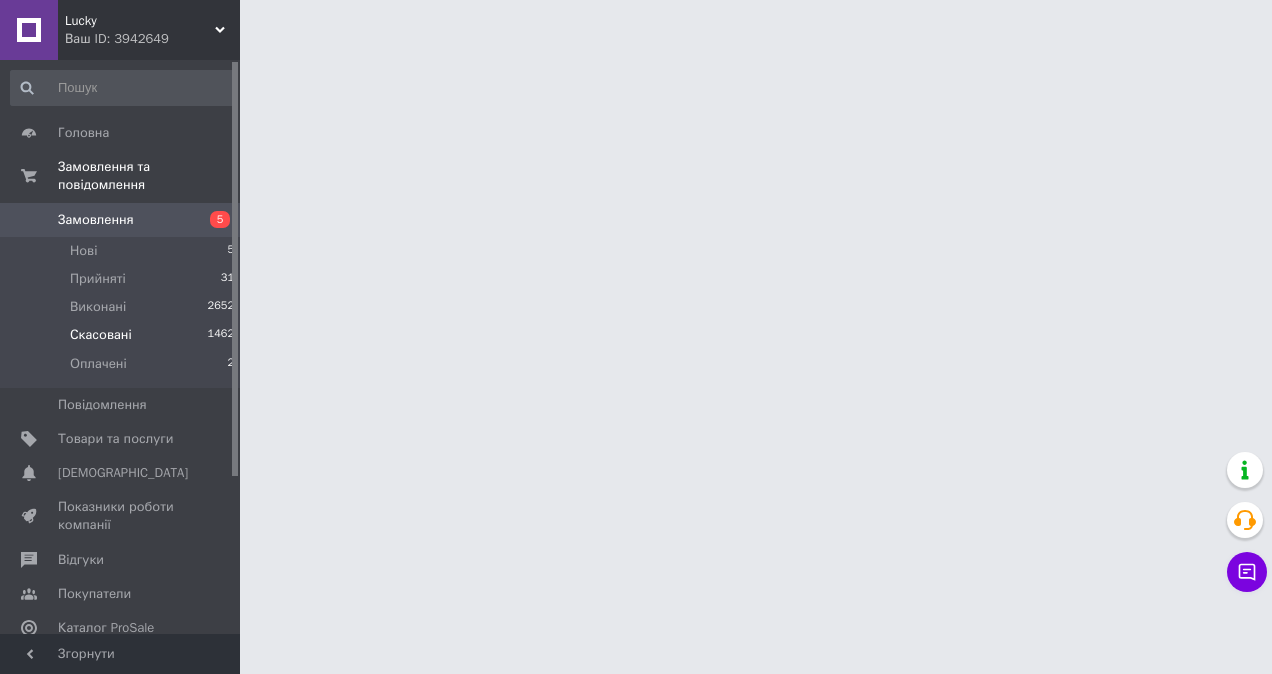 click on "Скасовані" at bounding box center (101, 335) 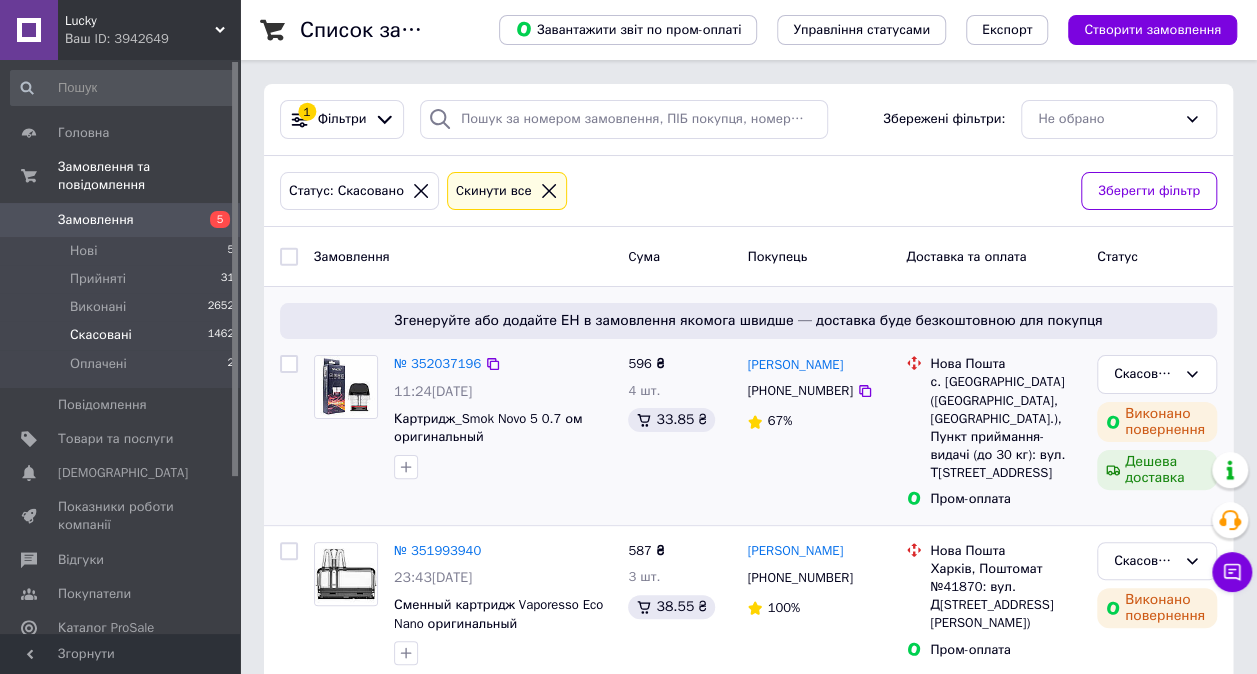 scroll, scrollTop: 200, scrollLeft: 0, axis: vertical 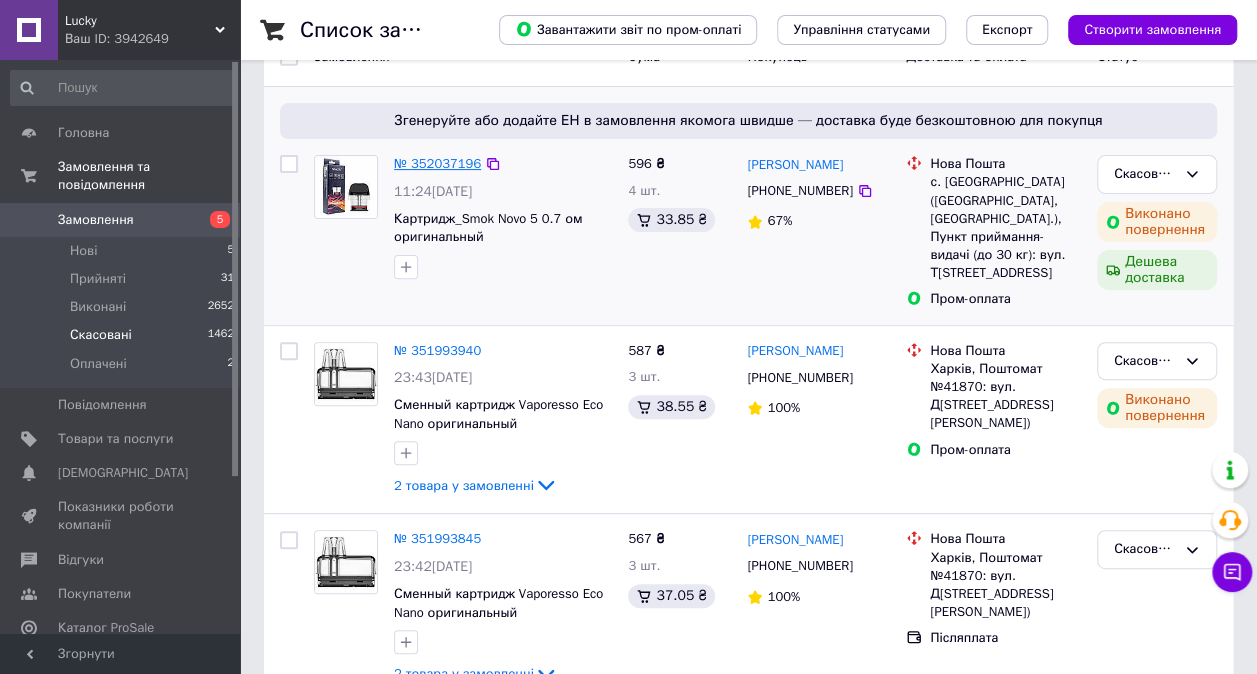 click on "№ 352037196" at bounding box center [437, 163] 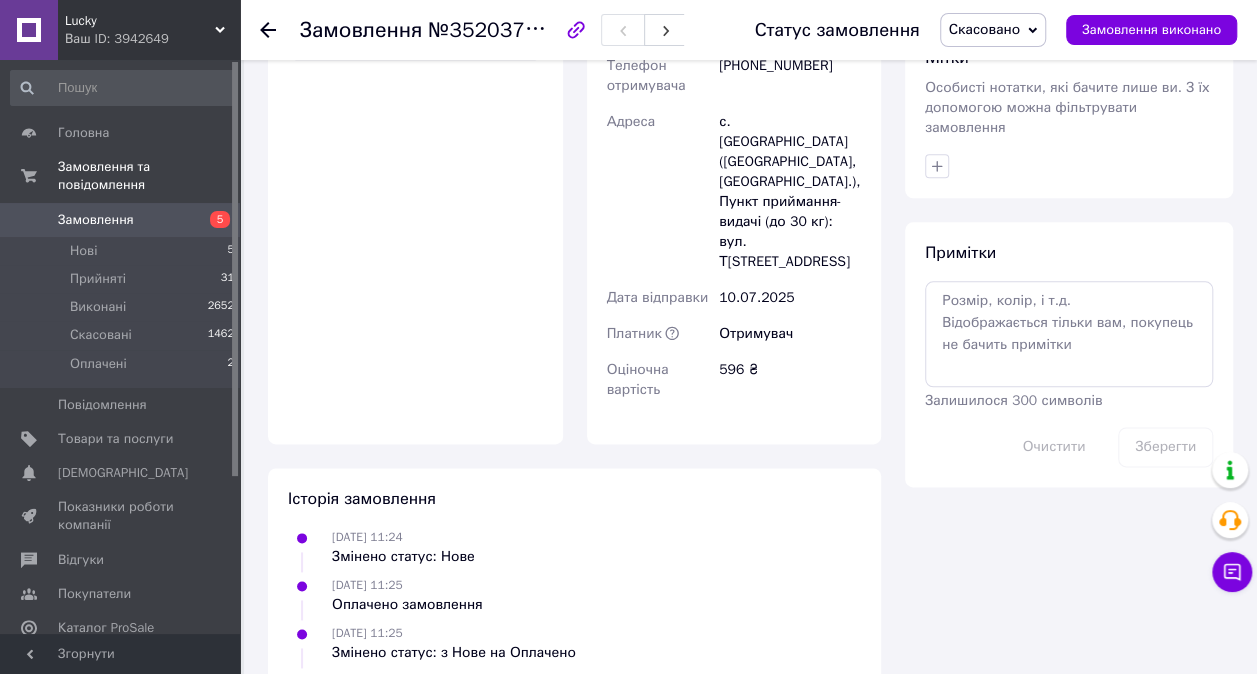 scroll, scrollTop: 1268, scrollLeft: 0, axis: vertical 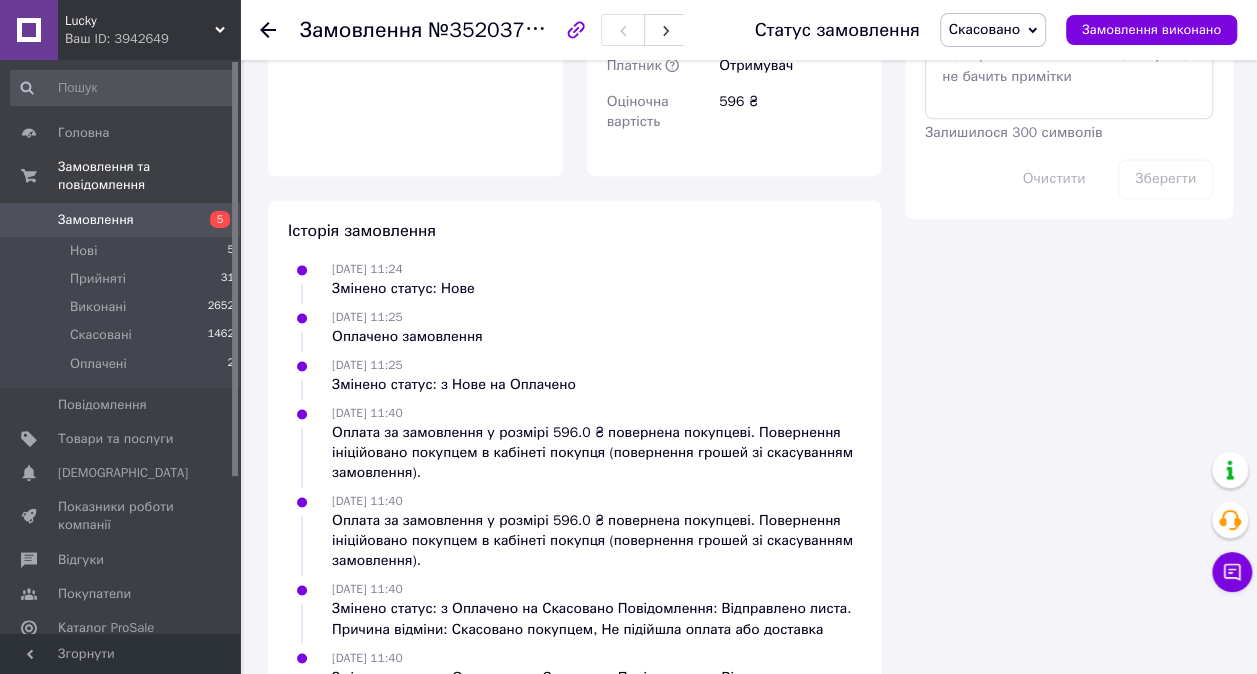 click on "Замовлення №352037196 Статус замовлення Скасовано Прийнято Виконано Оплачено Замовлення виконано" at bounding box center [748, 30] 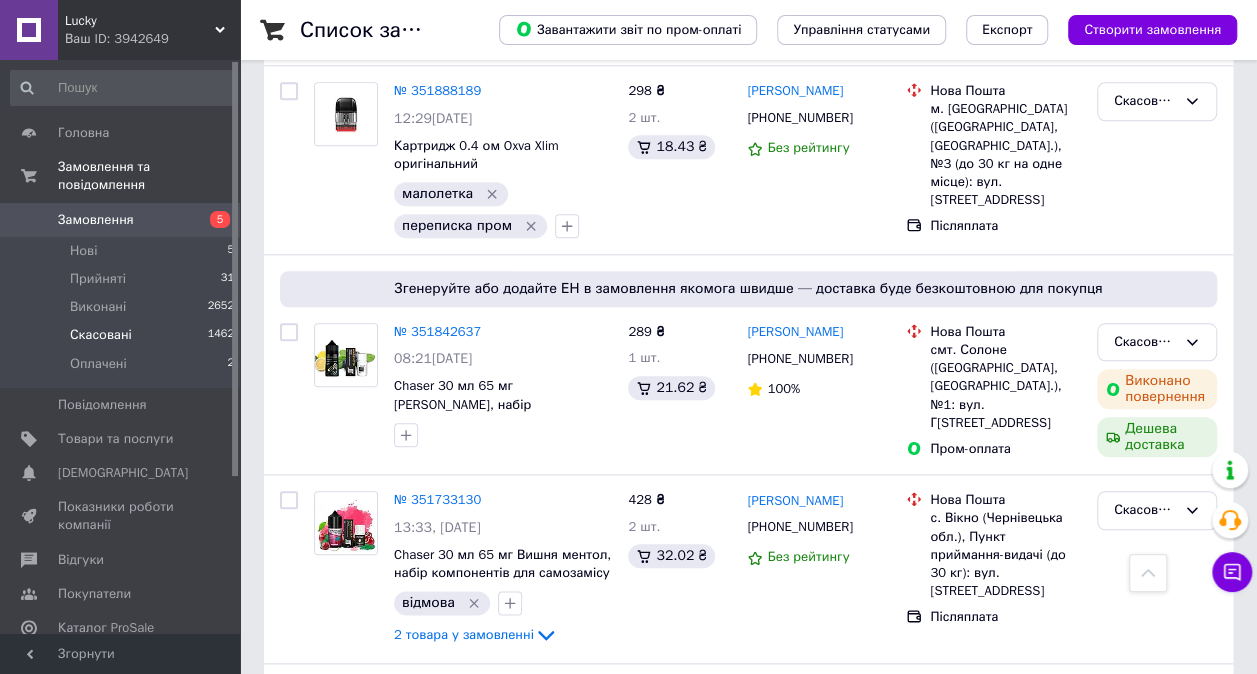 scroll, scrollTop: 1000, scrollLeft: 0, axis: vertical 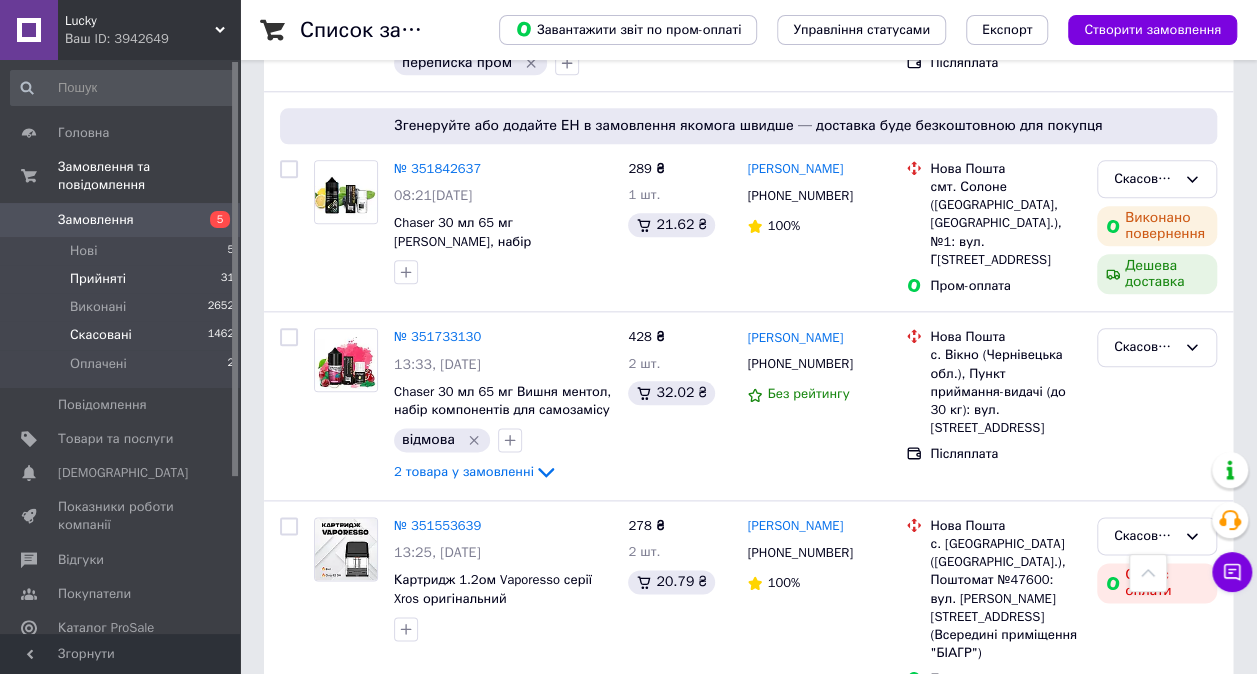 click on "Прийняті 31" at bounding box center [123, 279] 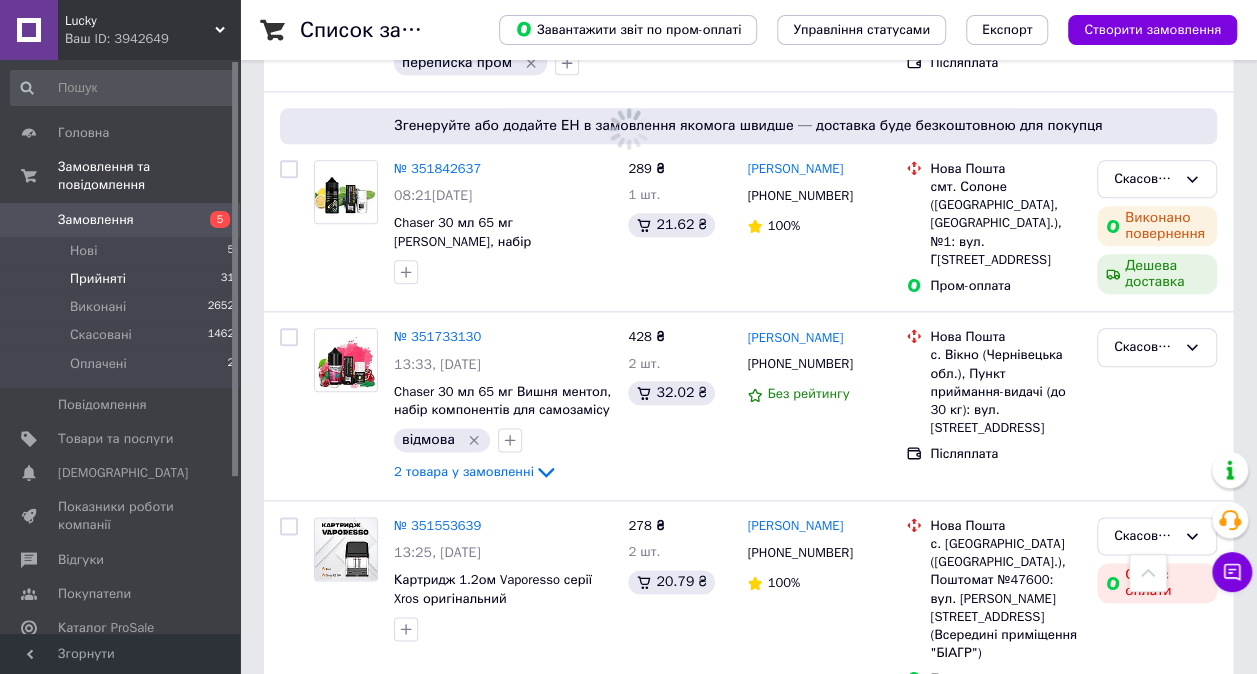 scroll, scrollTop: 0, scrollLeft: 0, axis: both 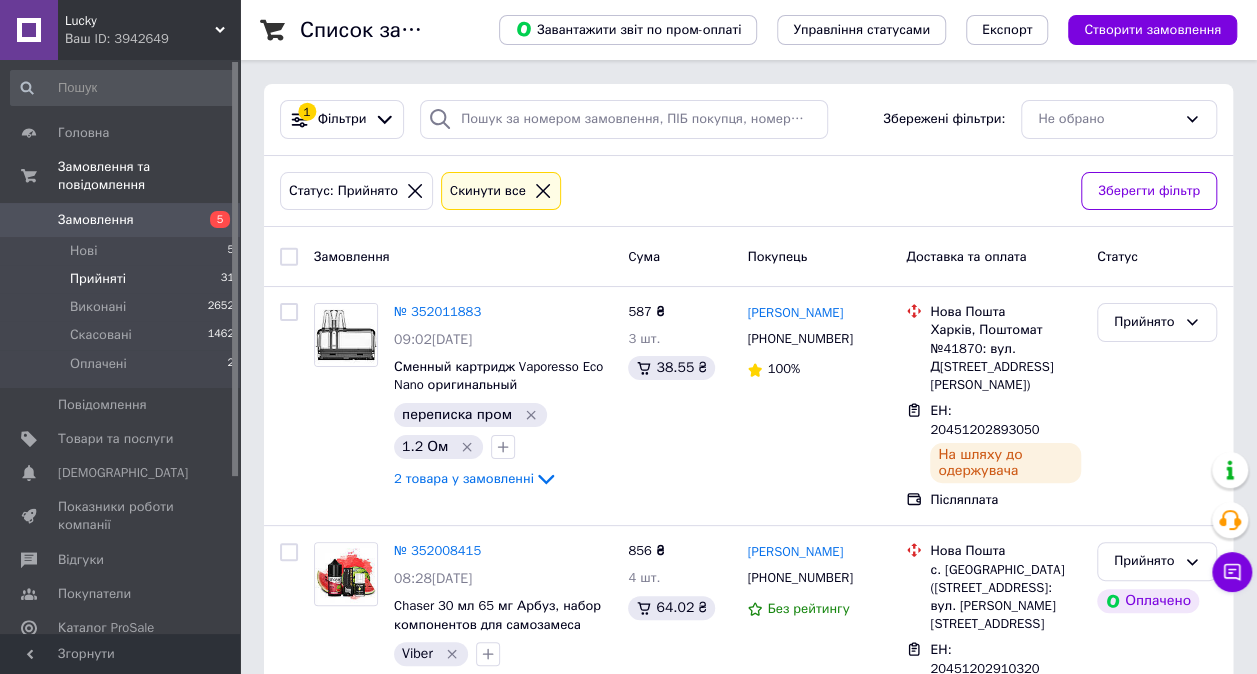 click on "Прийняті 31" at bounding box center [123, 279] 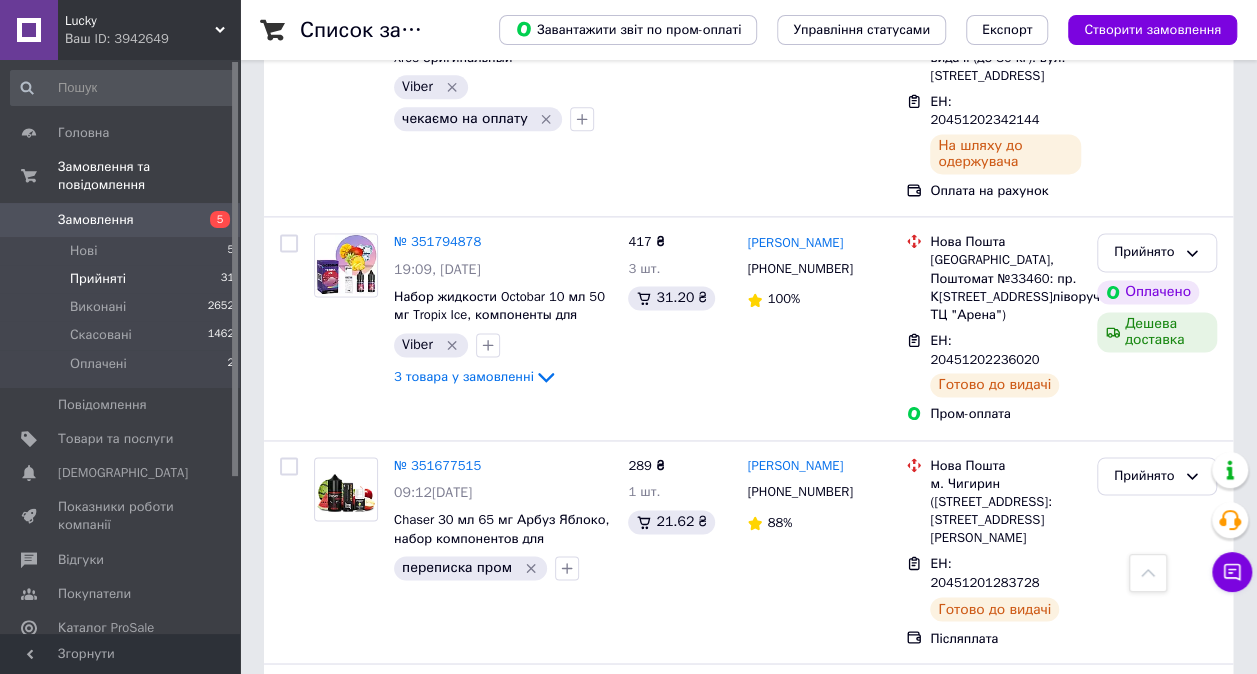 scroll, scrollTop: 5200, scrollLeft: 0, axis: vertical 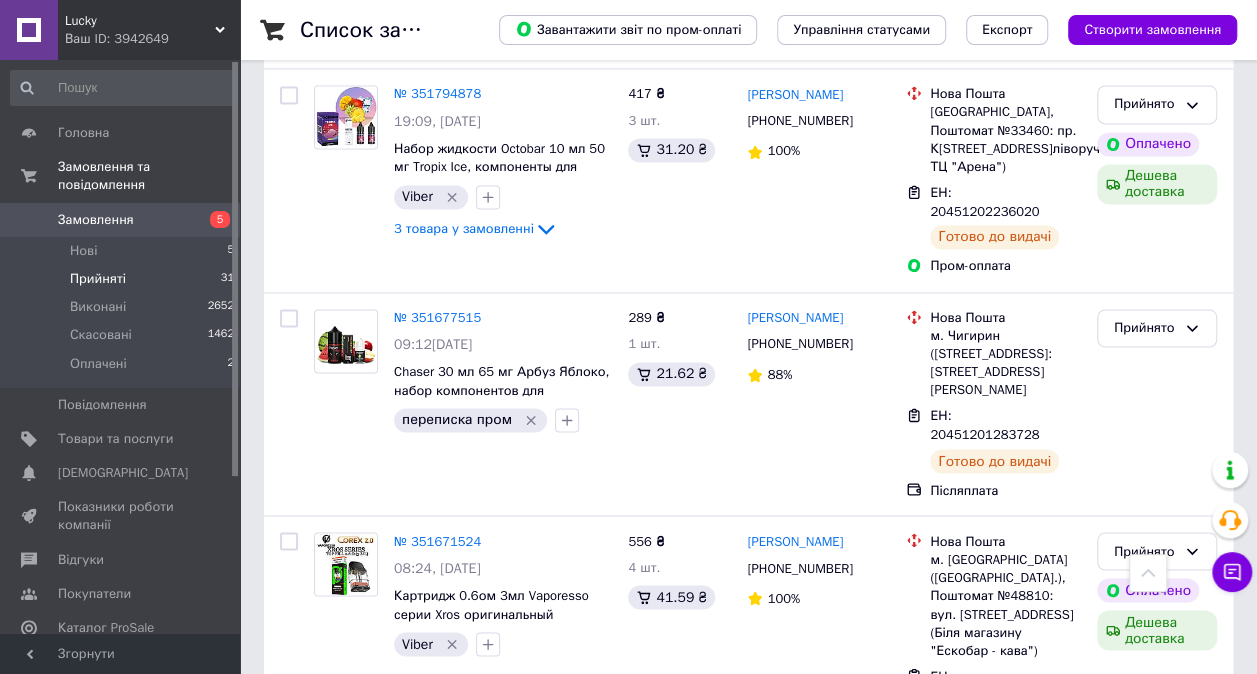 click on "Замовлення" at bounding box center [121, 220] 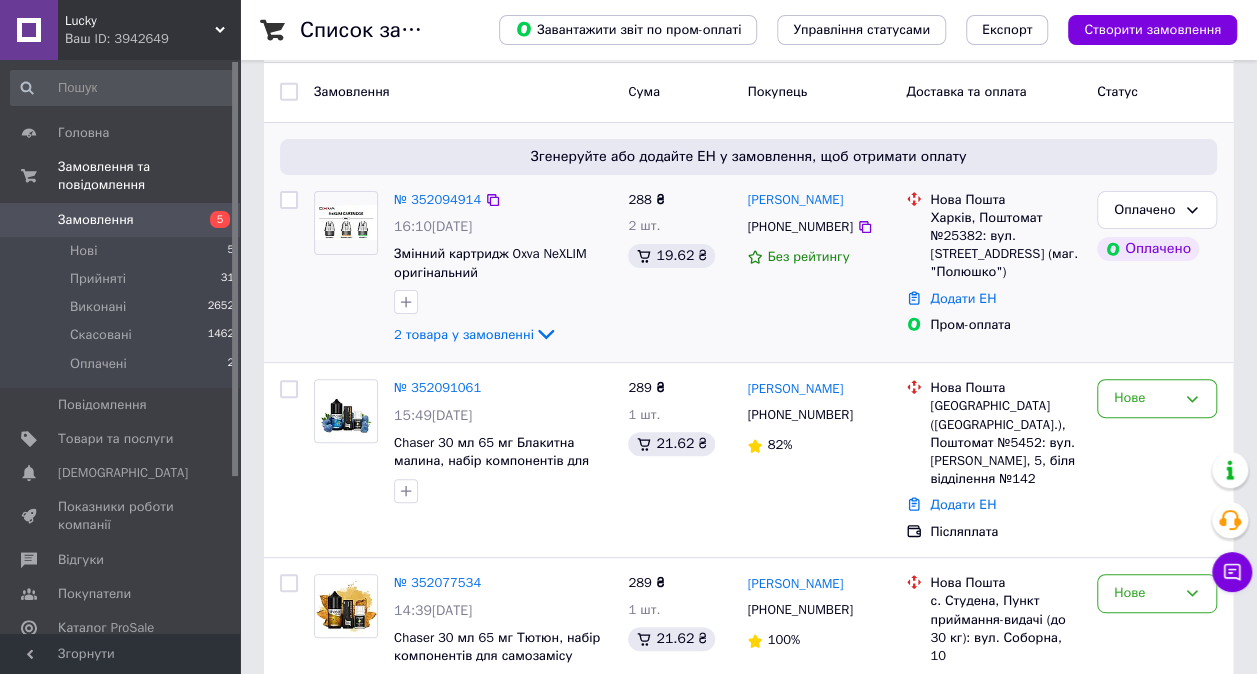 scroll, scrollTop: 200, scrollLeft: 0, axis: vertical 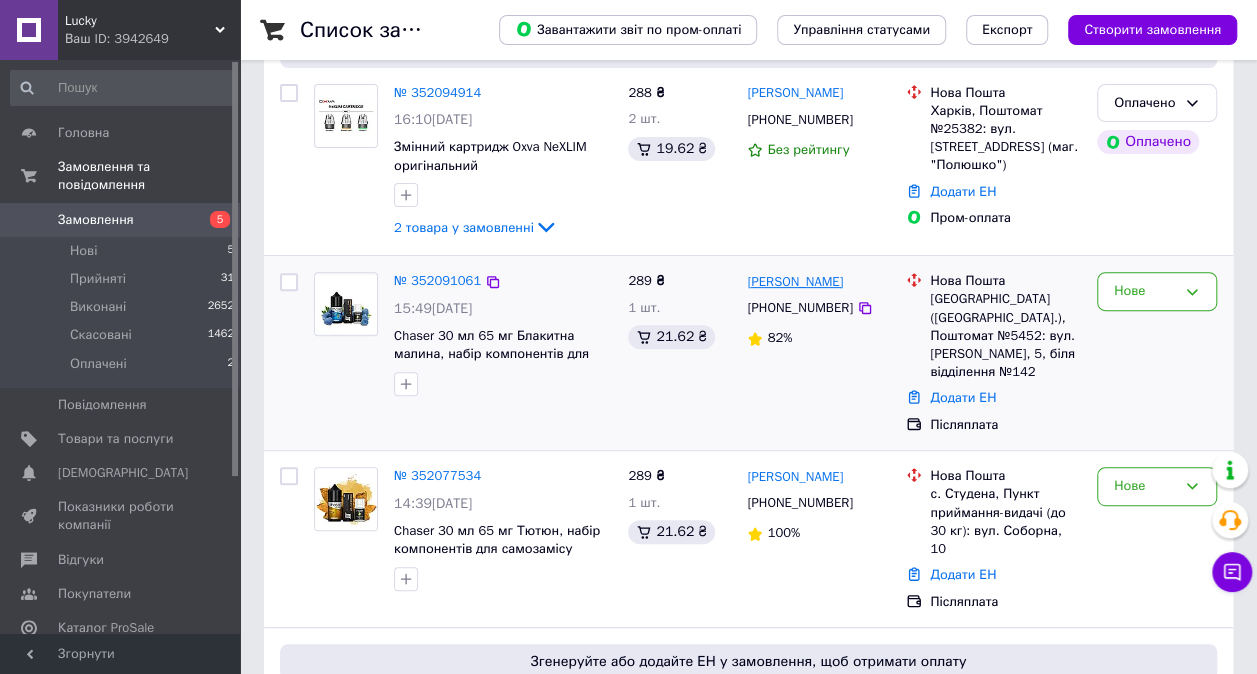 click on "Кирило Терпеловський" at bounding box center [795, 282] 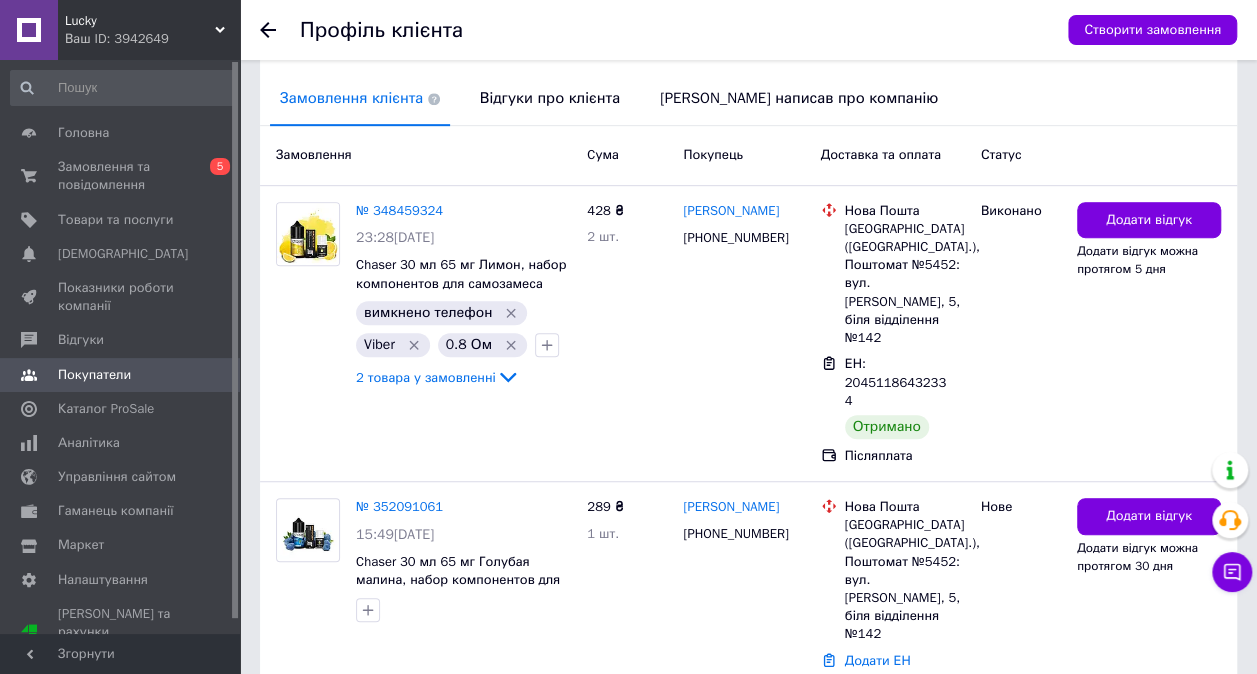 scroll, scrollTop: 473, scrollLeft: 0, axis: vertical 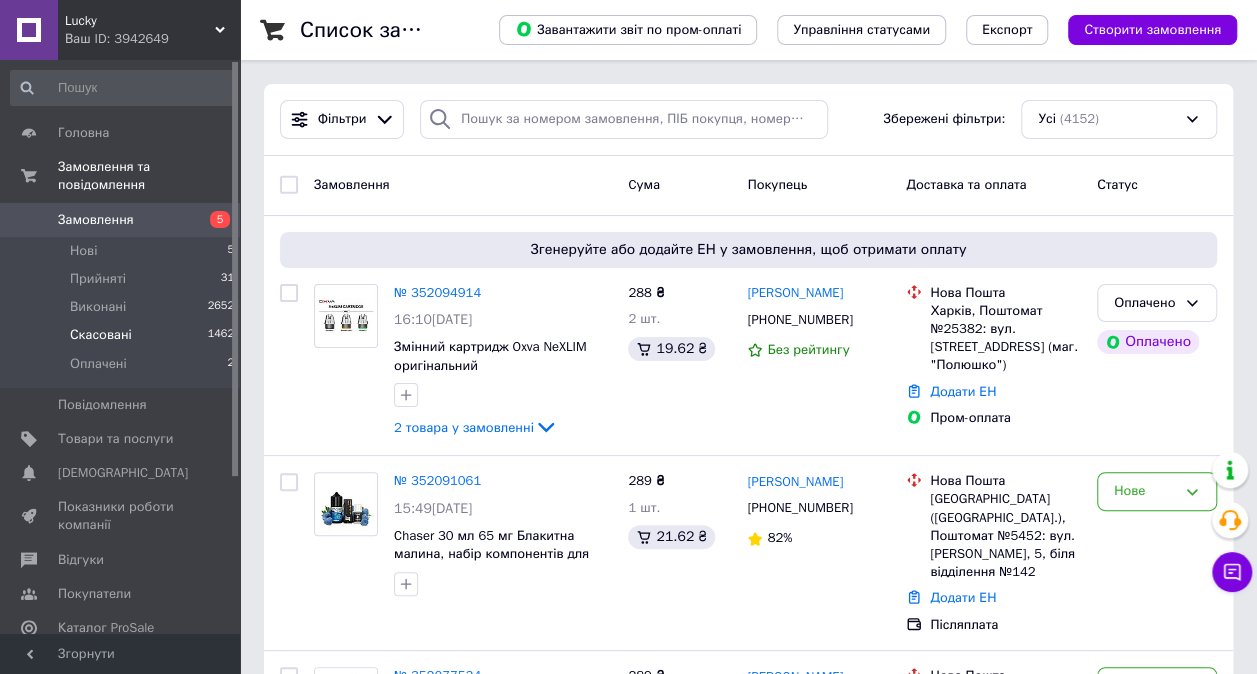 click on "Скасовані" at bounding box center (101, 335) 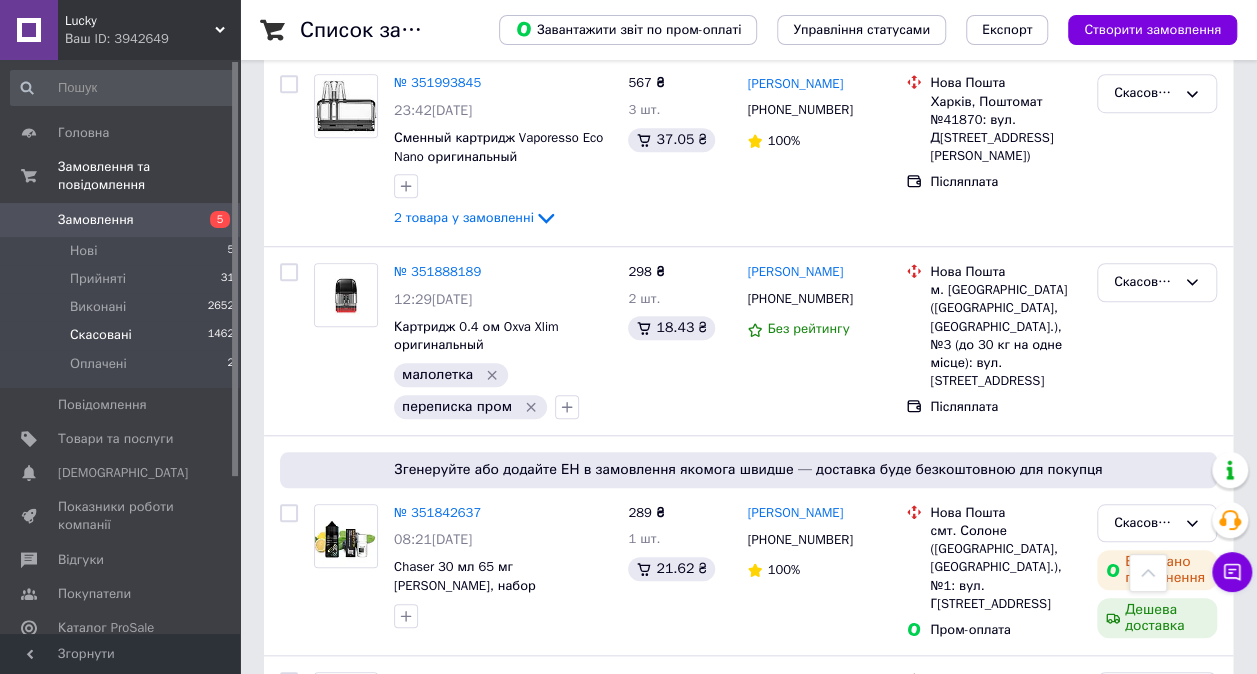 scroll, scrollTop: 700, scrollLeft: 0, axis: vertical 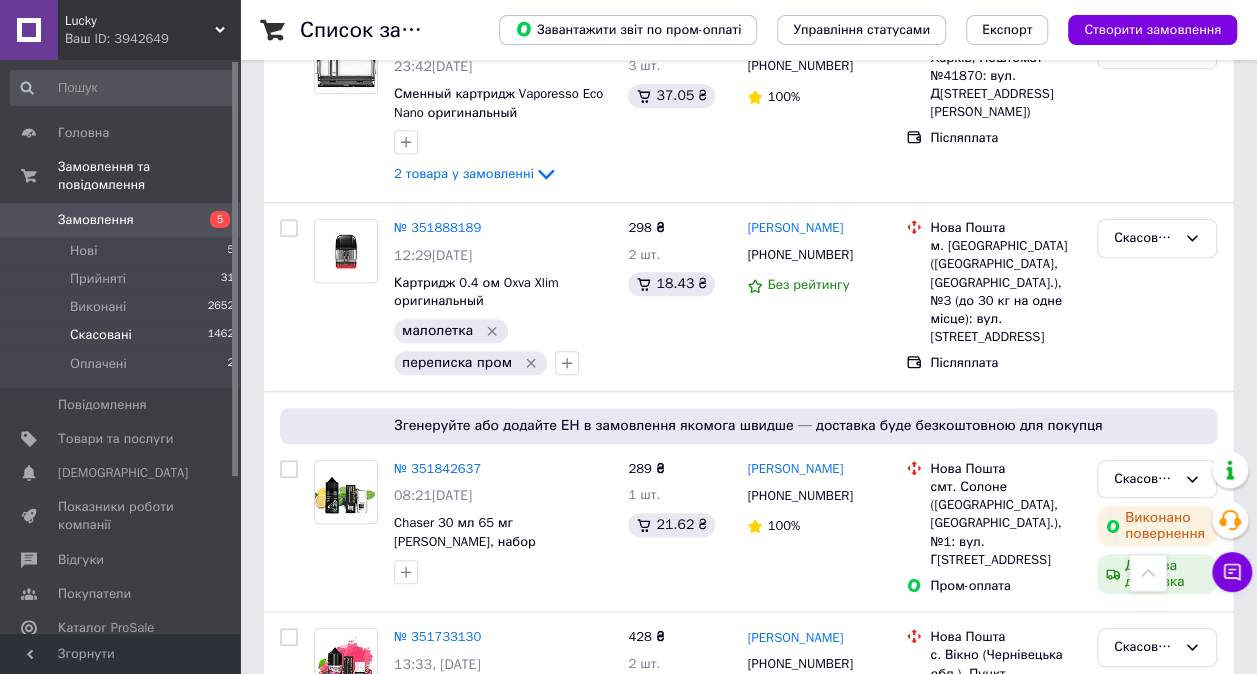 click on "Замовлення" at bounding box center [121, 220] 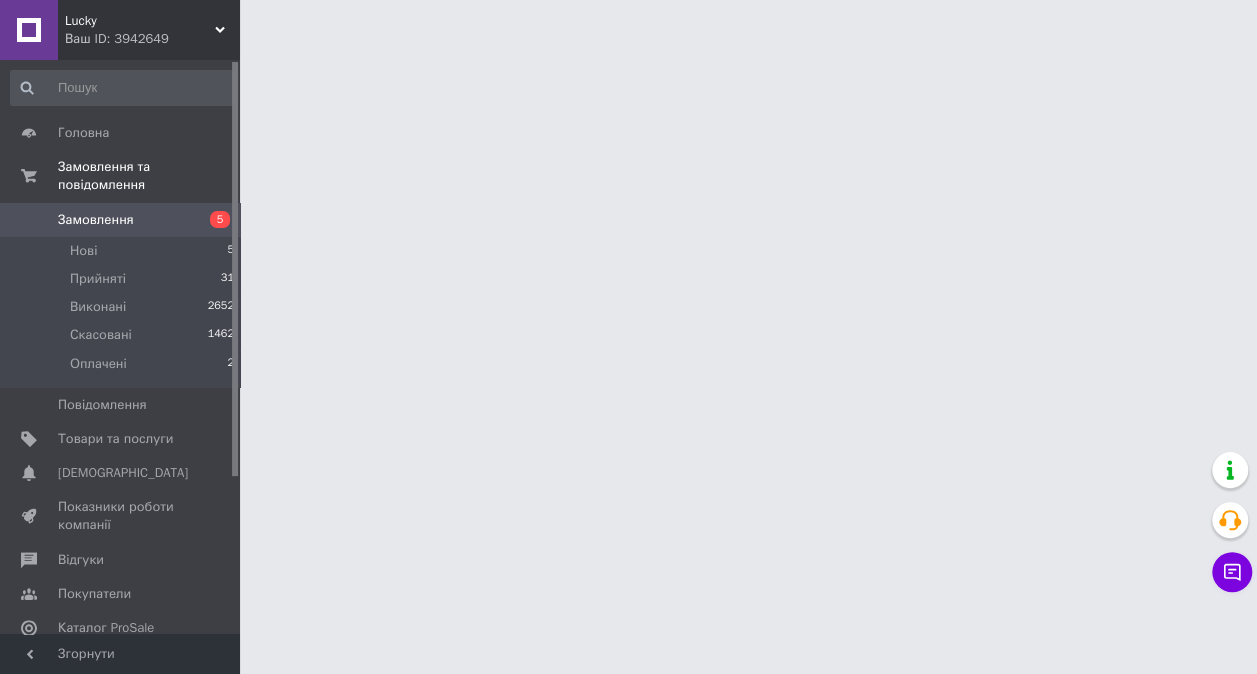 scroll, scrollTop: 0, scrollLeft: 0, axis: both 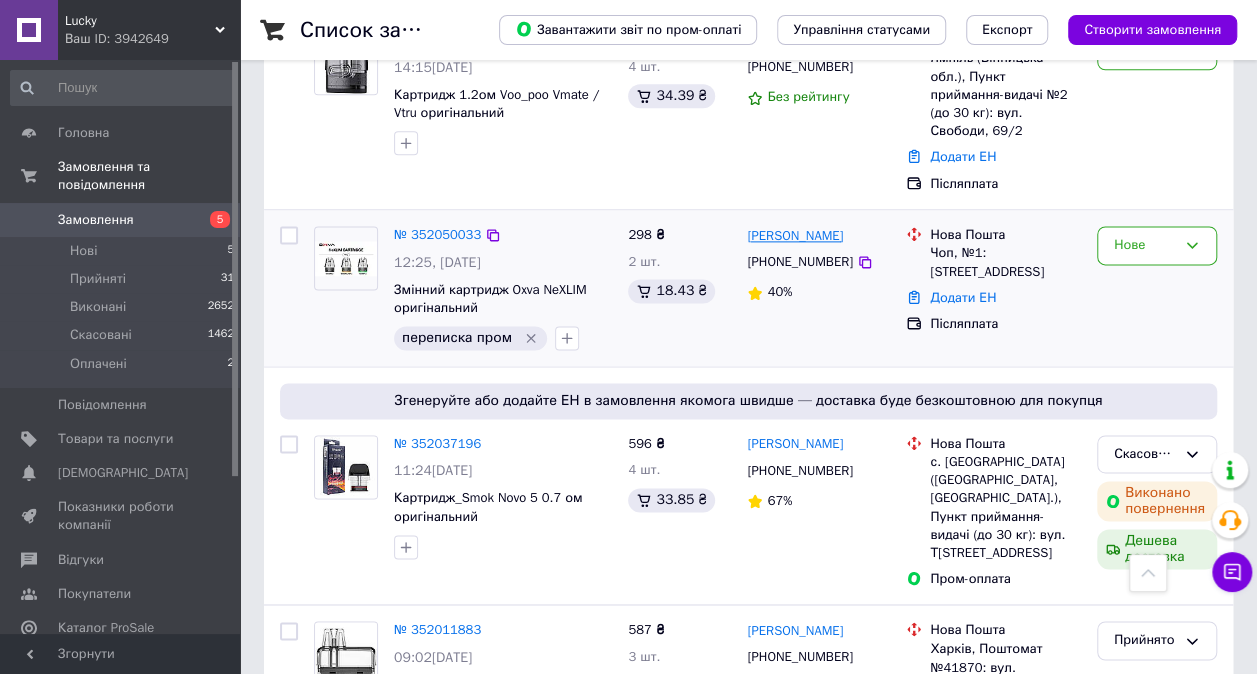 click on "Максим Мисочка" at bounding box center (795, 236) 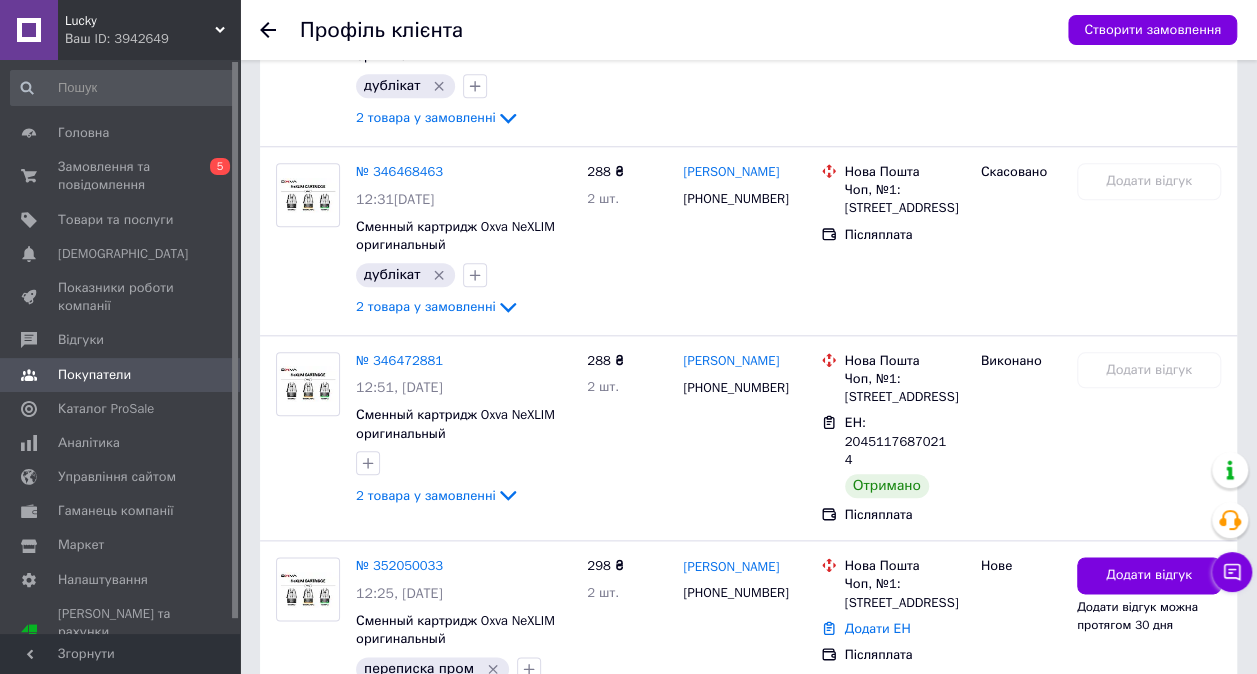 scroll, scrollTop: 980, scrollLeft: 0, axis: vertical 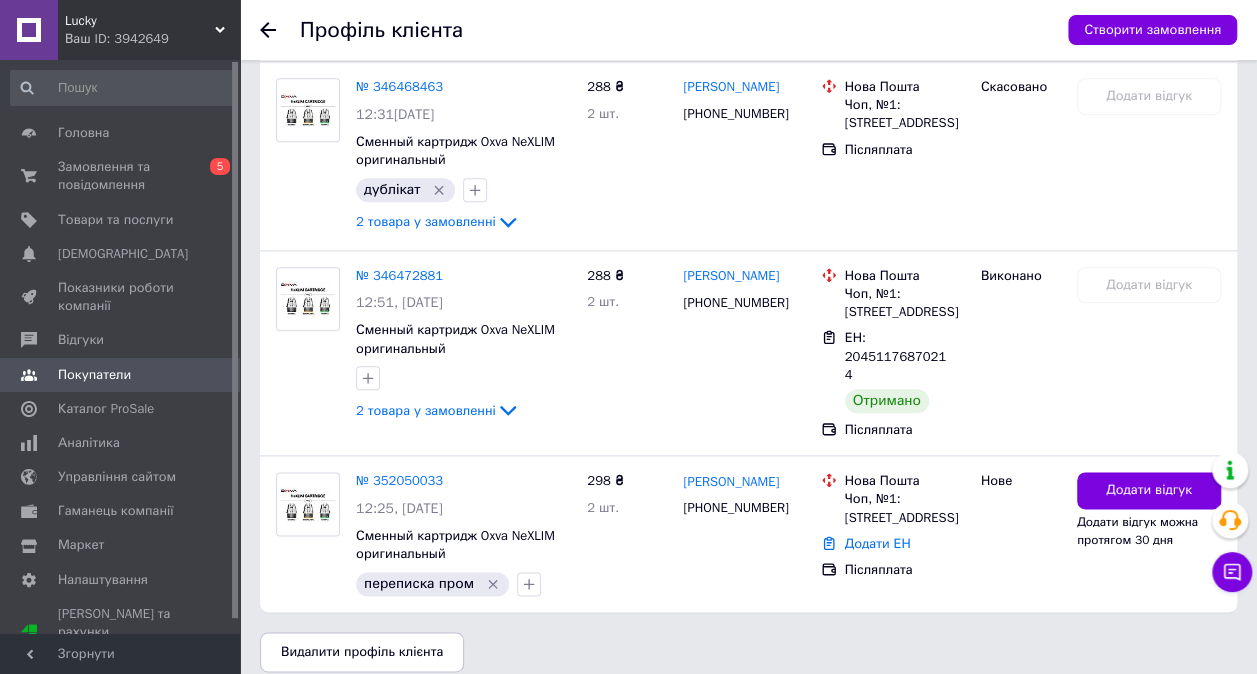 click 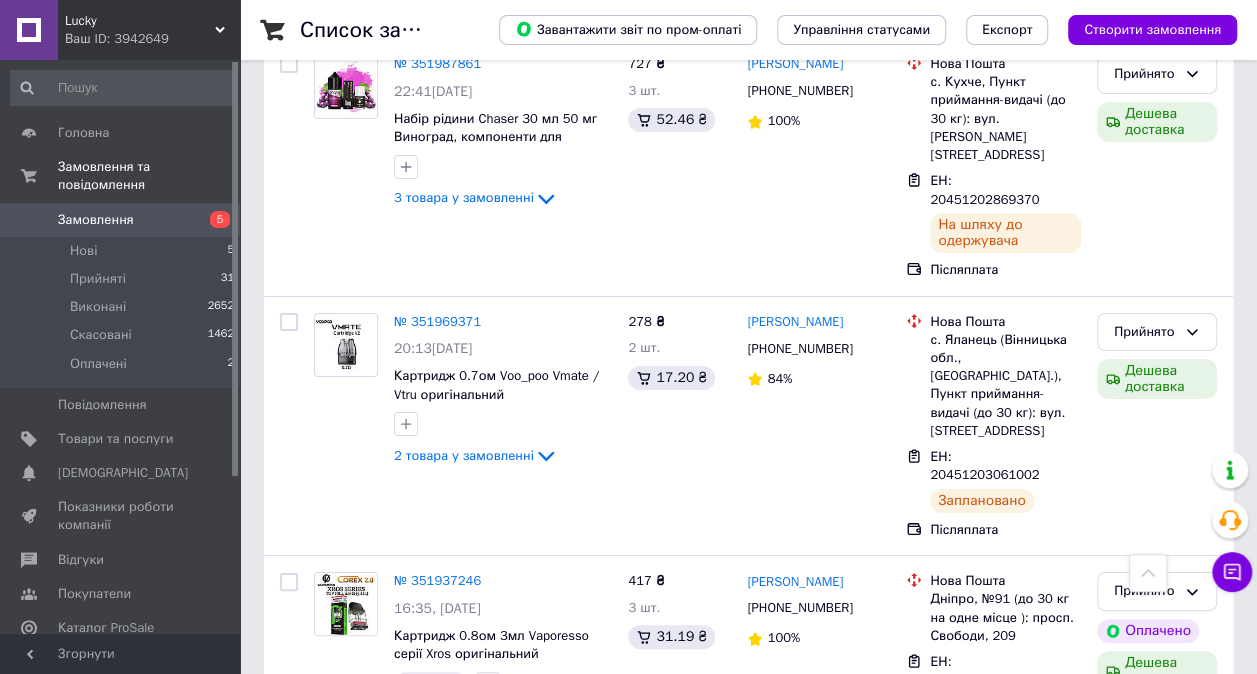 scroll, scrollTop: 3723, scrollLeft: 0, axis: vertical 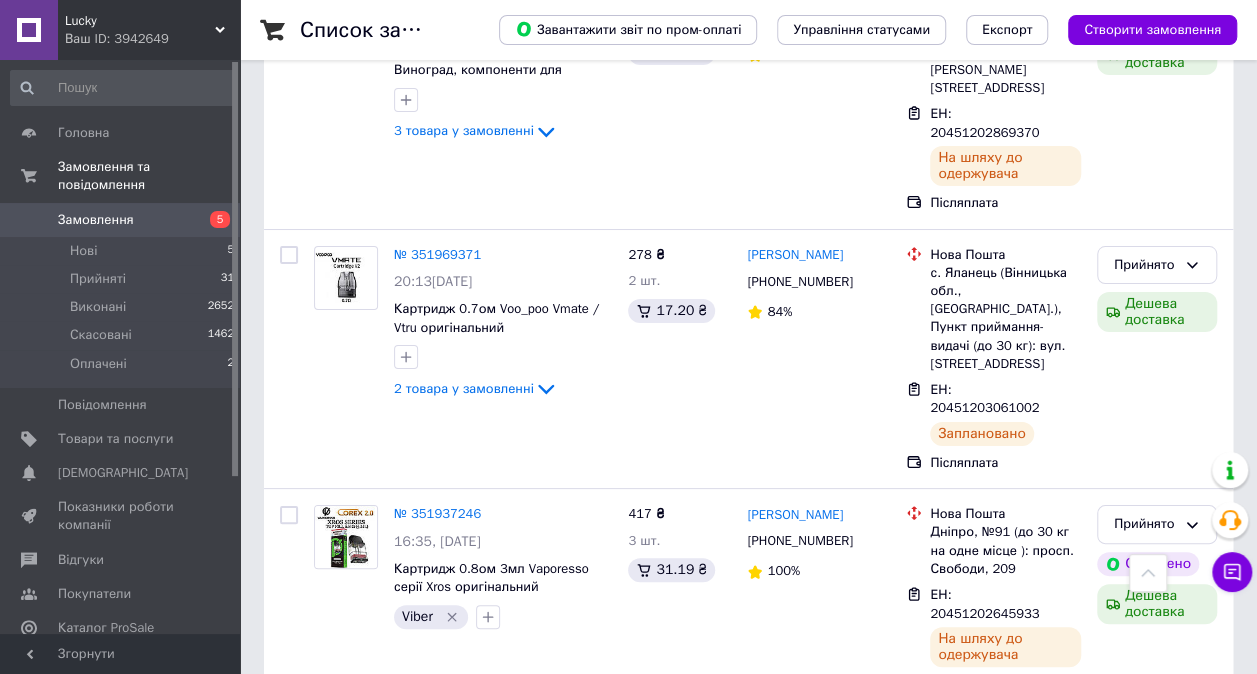 click on "№ 351927456" at bounding box center [437, 734] 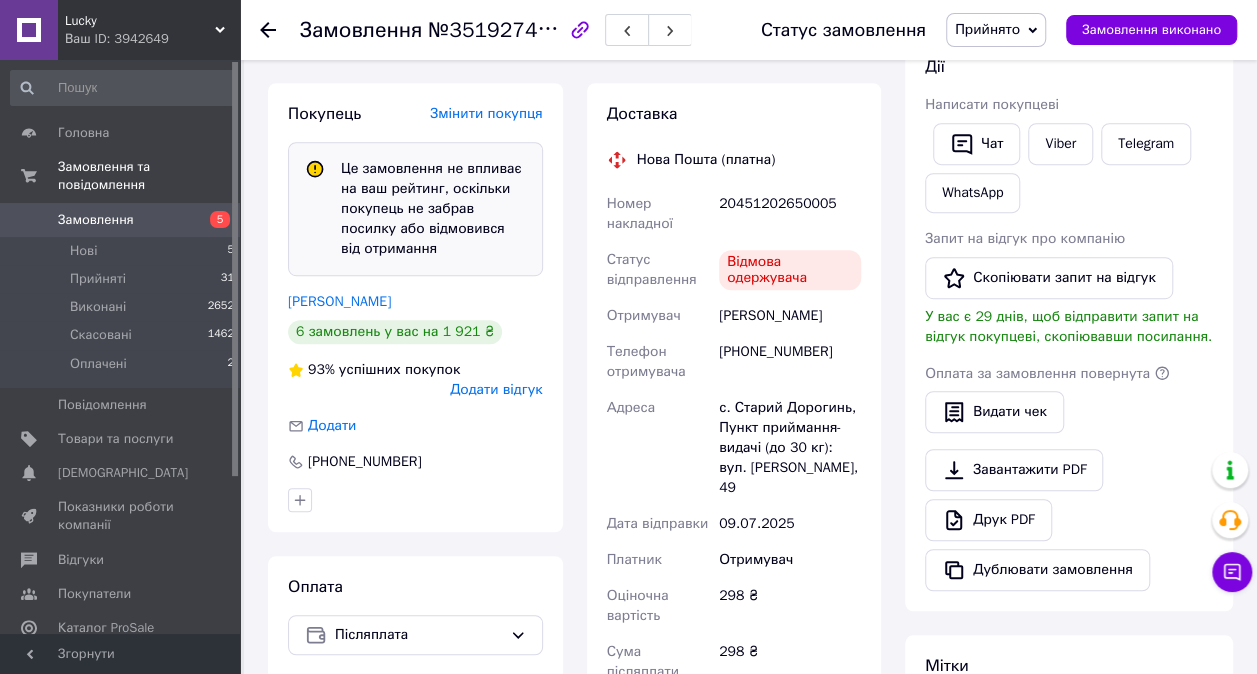 scroll, scrollTop: 428, scrollLeft: 0, axis: vertical 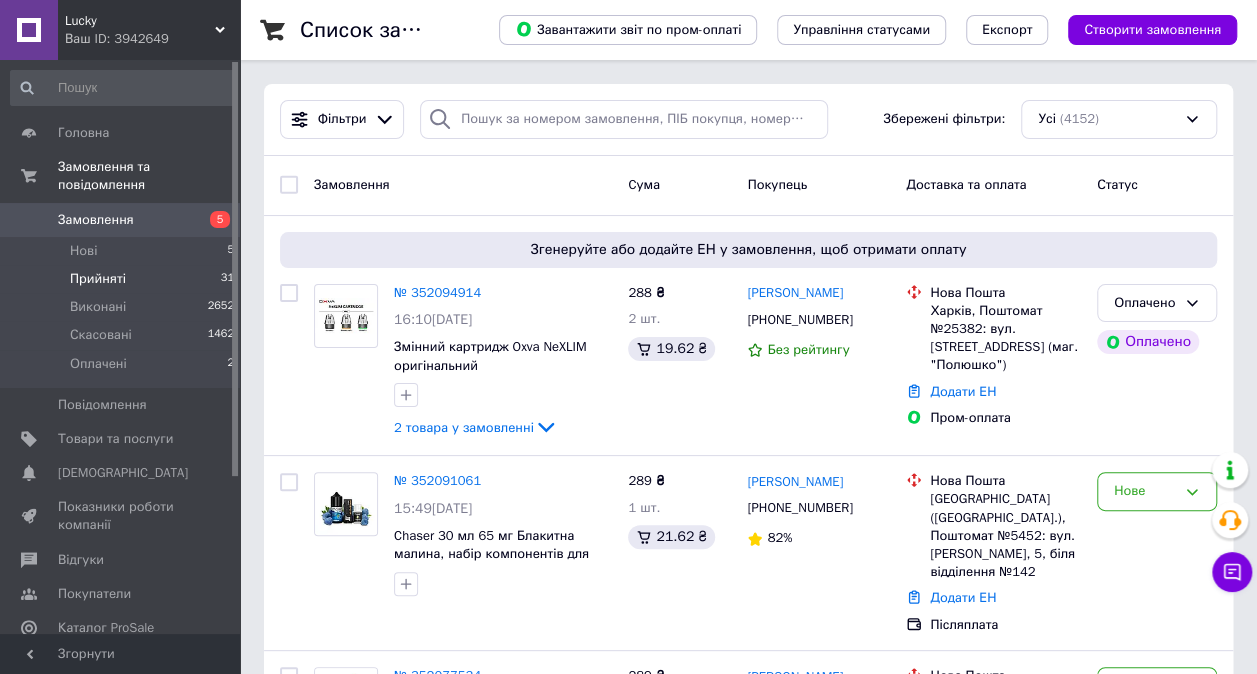 click on "Прийняті 31" at bounding box center [123, 279] 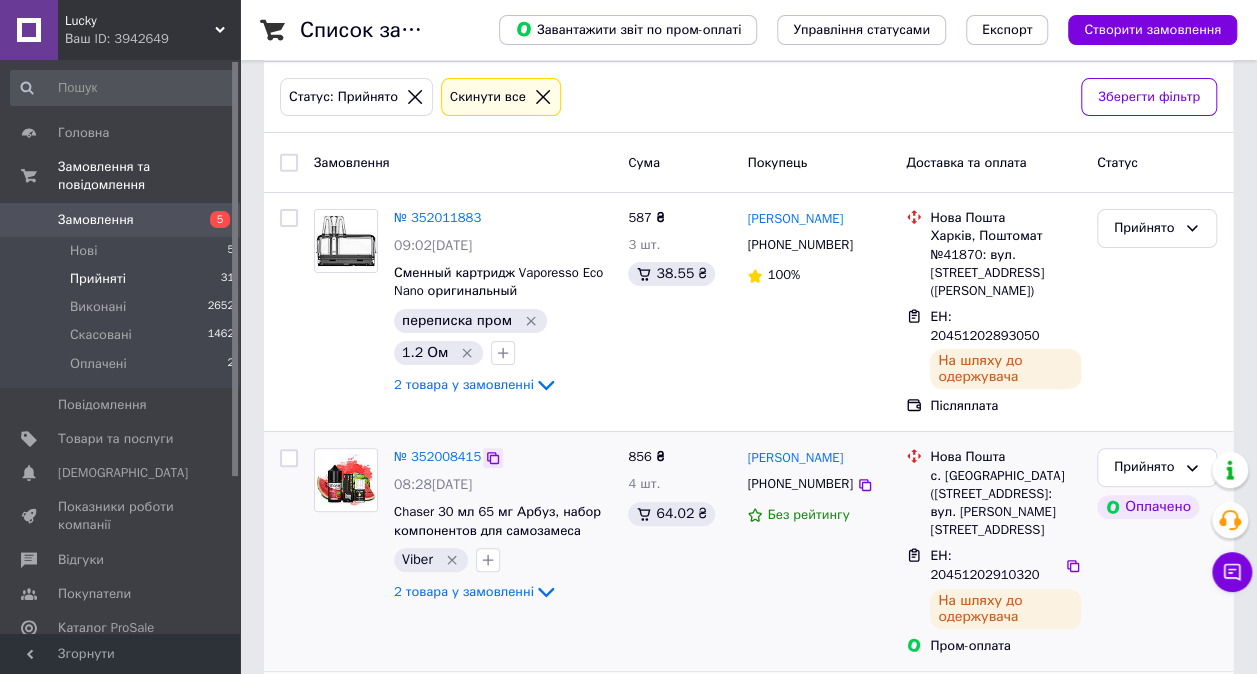 scroll, scrollTop: 200, scrollLeft: 0, axis: vertical 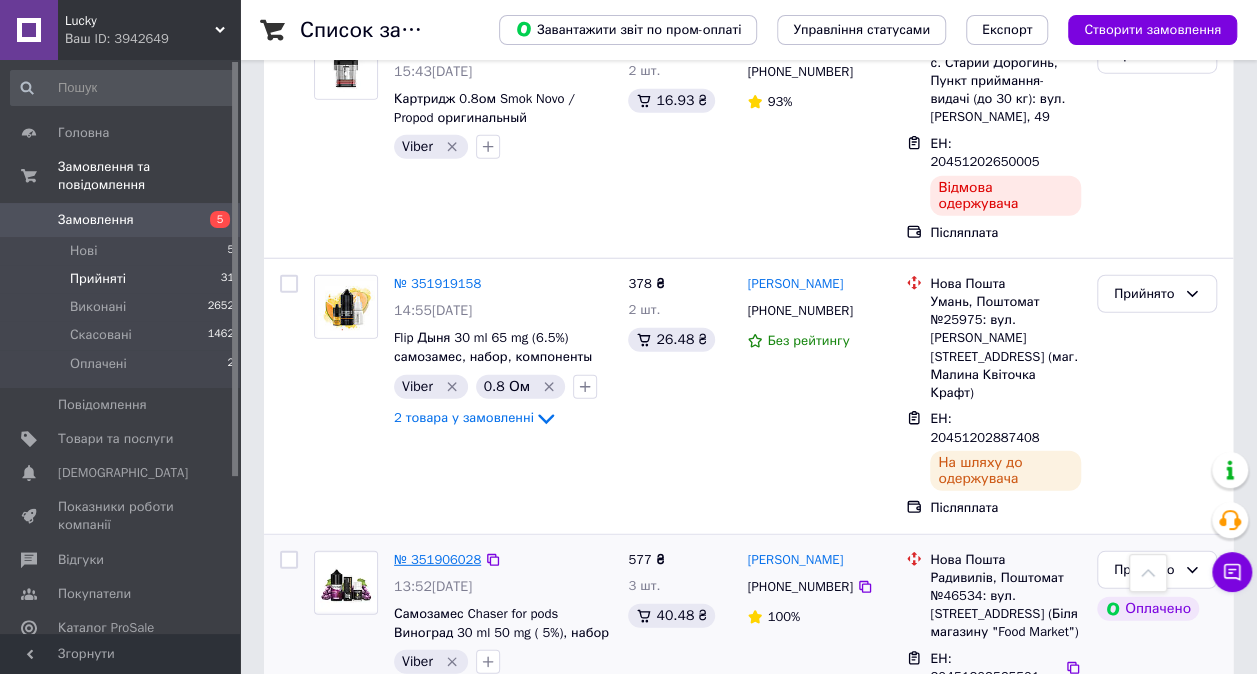 click on "№ 351906028" at bounding box center (437, 559) 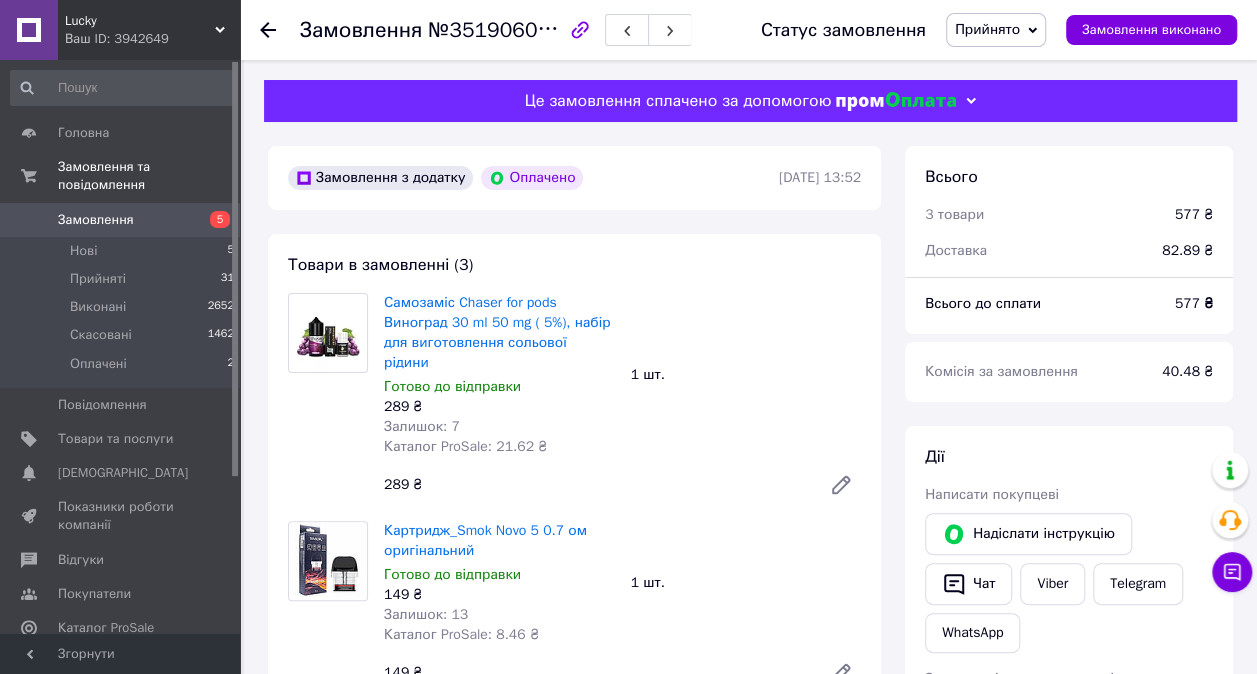 scroll, scrollTop: 142, scrollLeft: 0, axis: vertical 